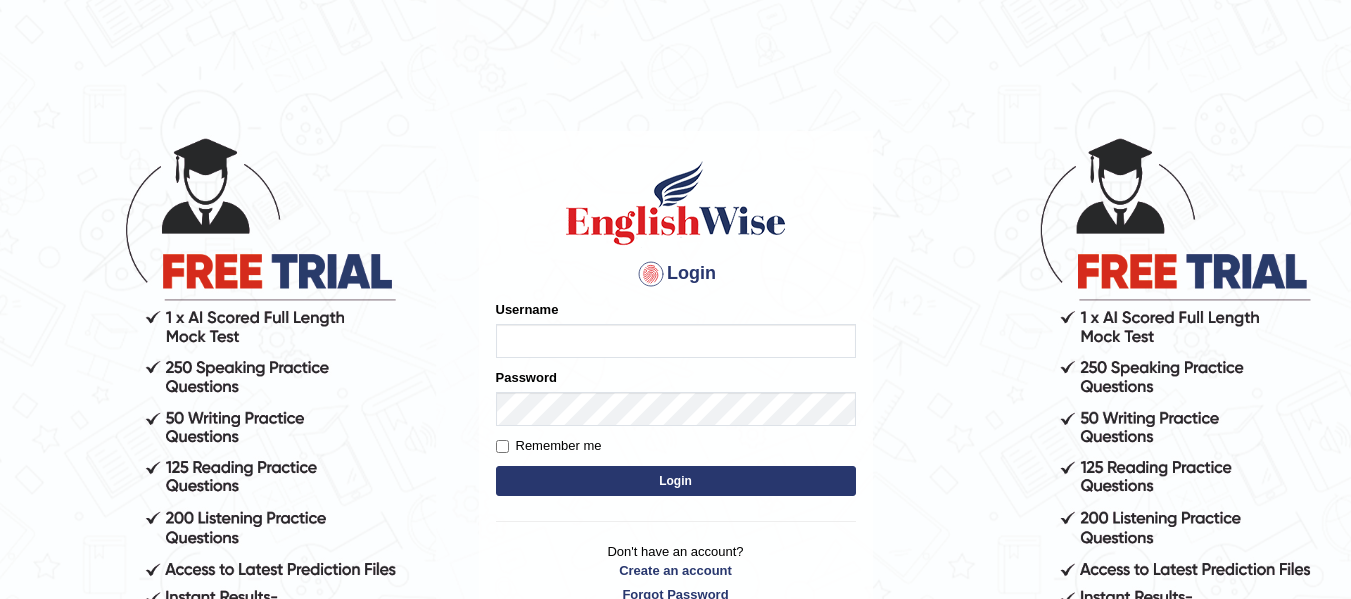 scroll, scrollTop: 0, scrollLeft: 0, axis: both 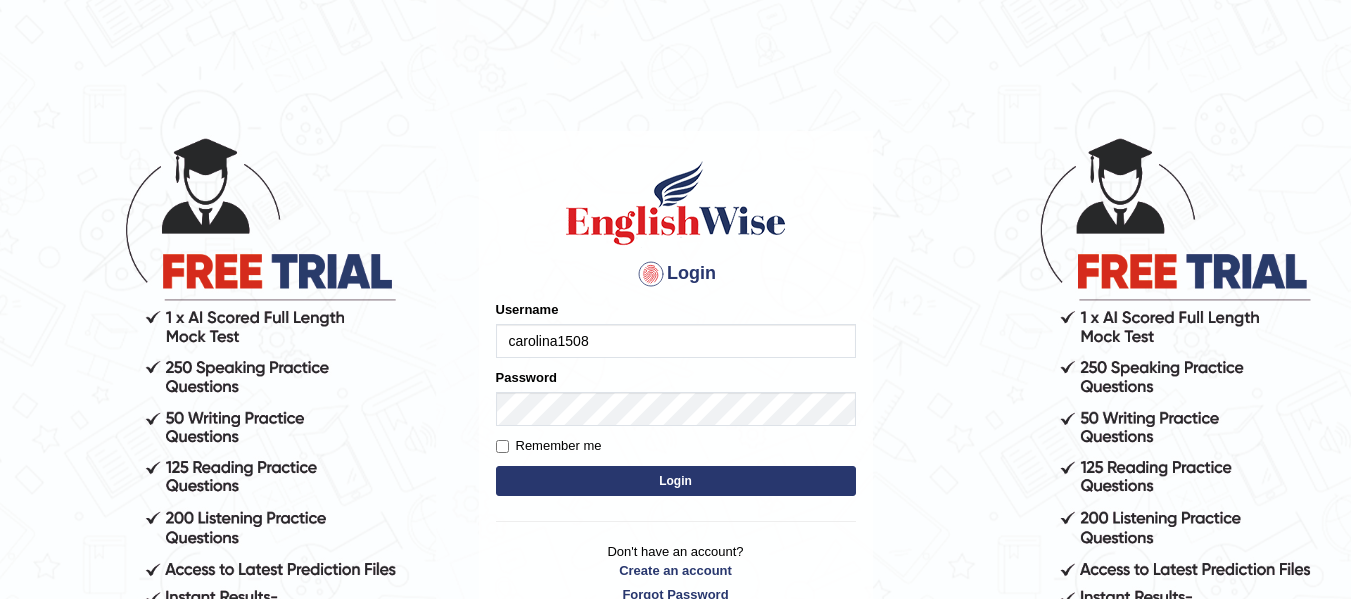 click on "carolina1508" at bounding box center [676, 341] 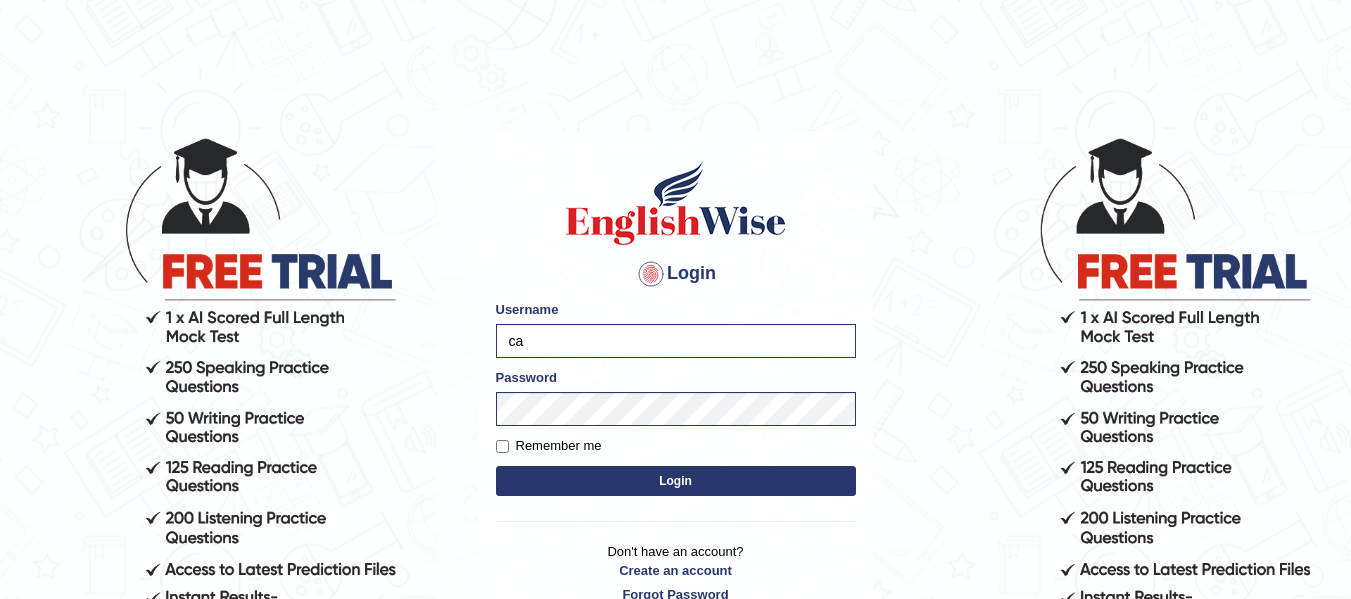 type on "c" 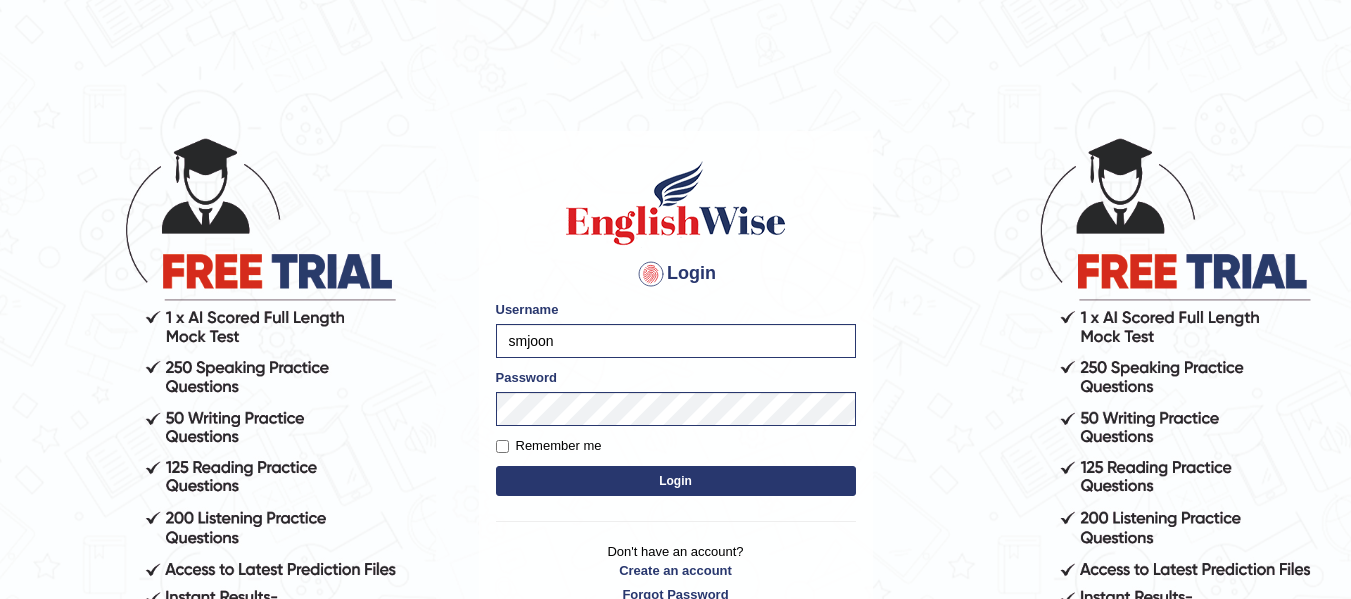 type on "smjoon" 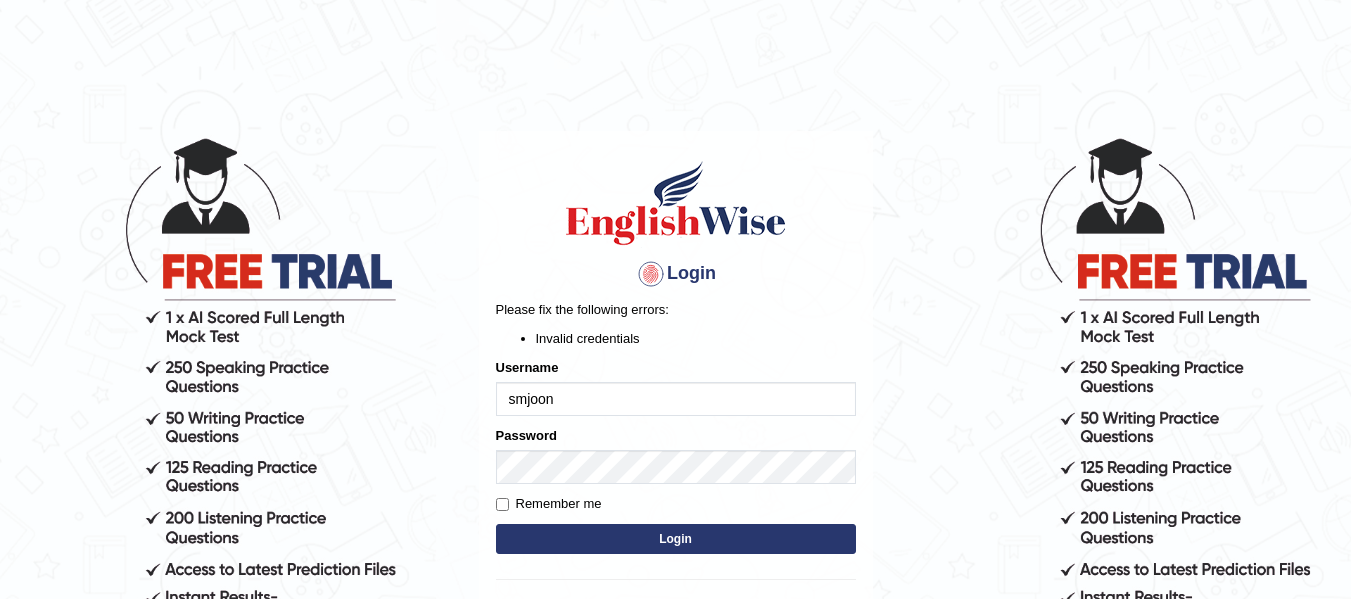 scroll, scrollTop: 0, scrollLeft: 0, axis: both 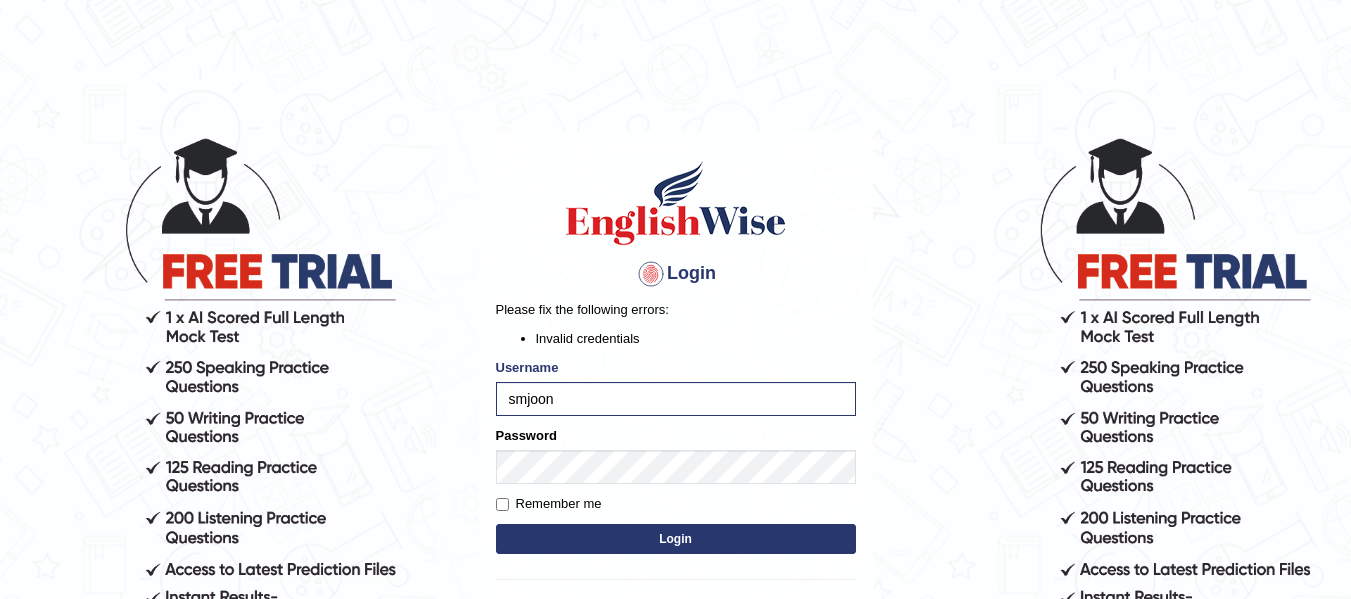 click on "Login" at bounding box center [676, 539] 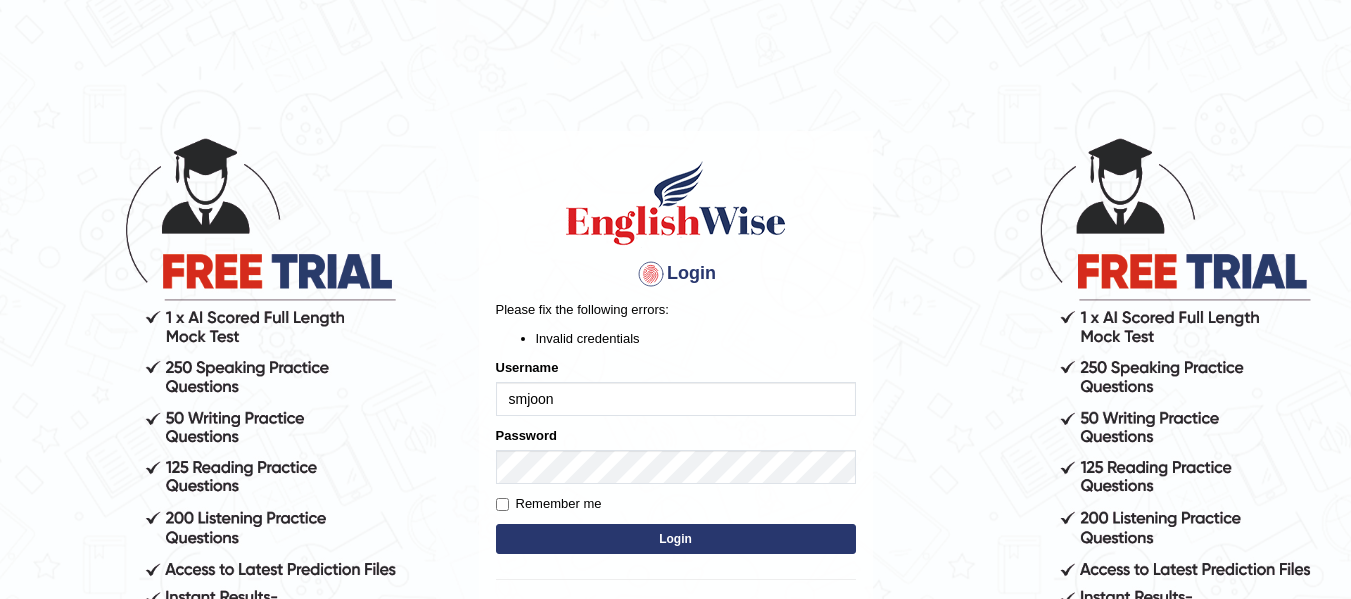 scroll, scrollTop: 0, scrollLeft: 0, axis: both 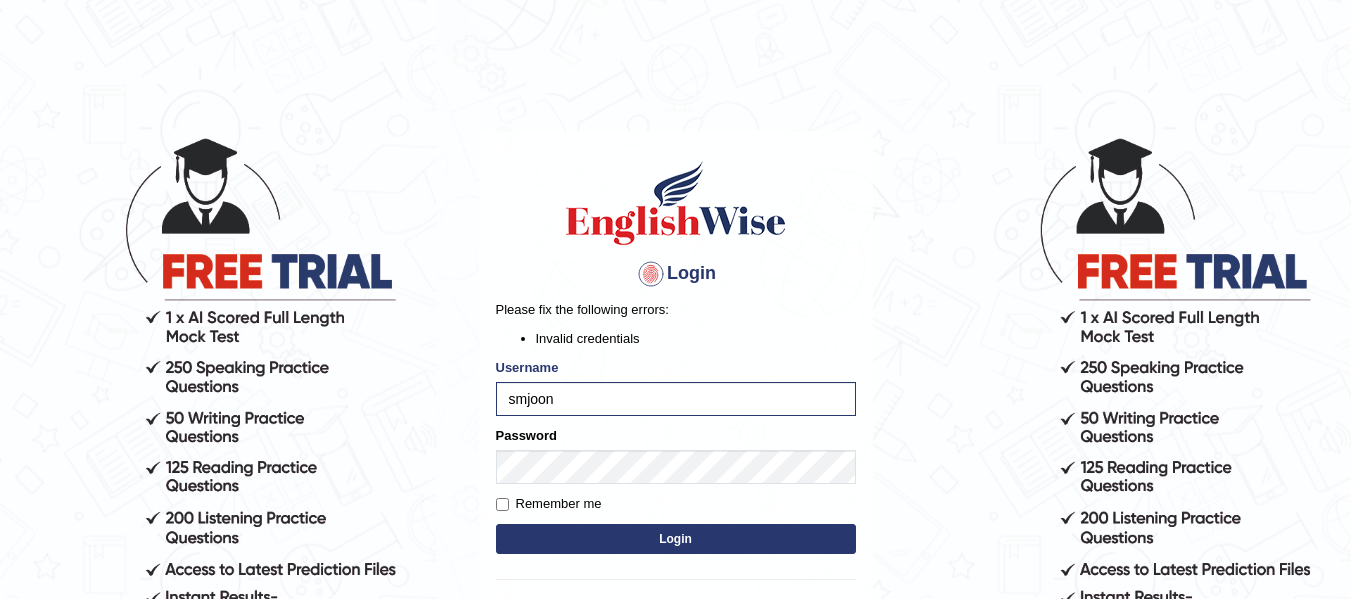 click on "Login" at bounding box center (676, 539) 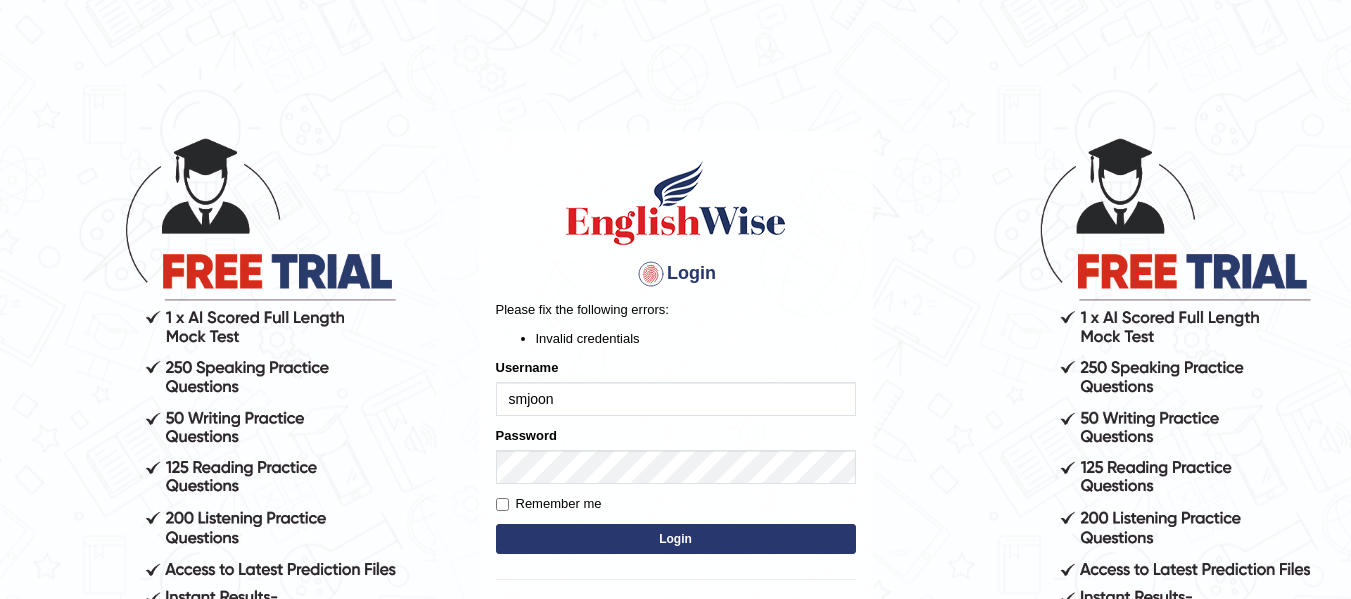 scroll, scrollTop: 0, scrollLeft: 0, axis: both 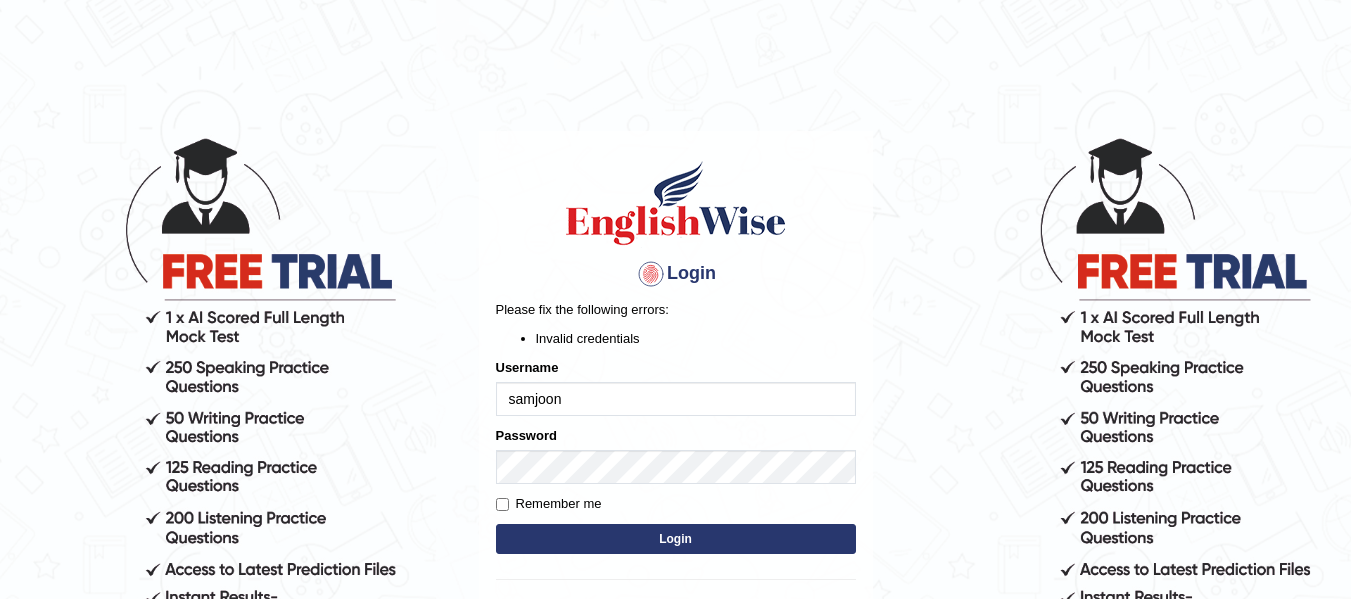 type on "samjoon" 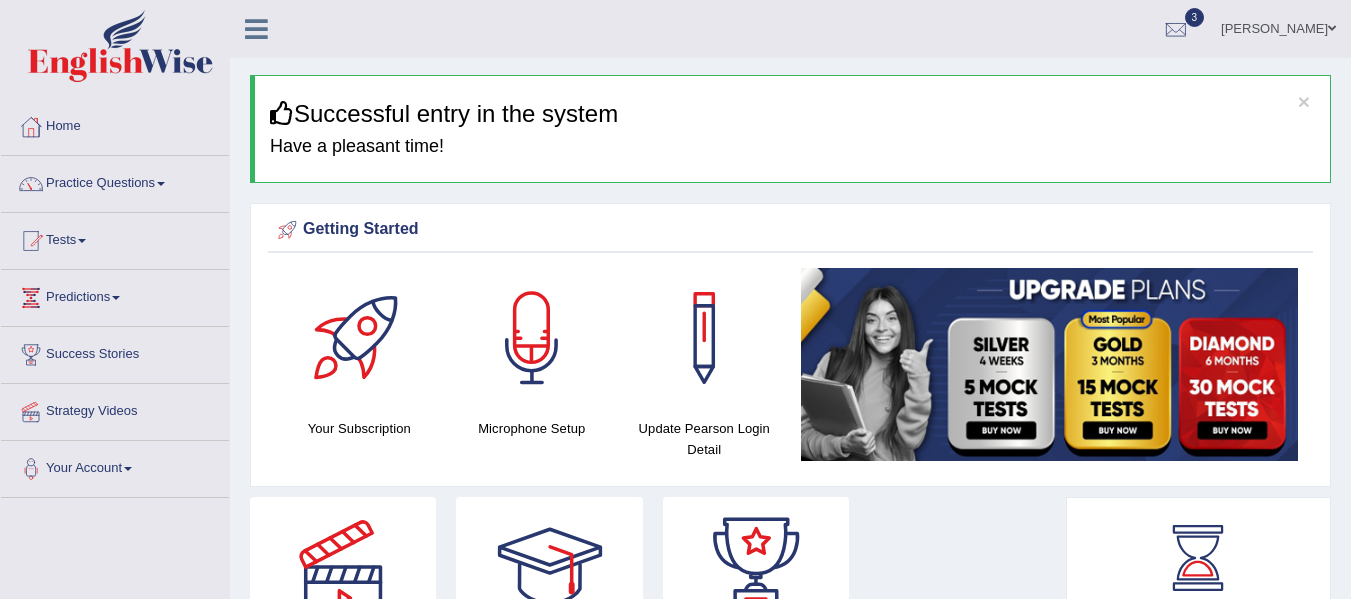 scroll, scrollTop: 0, scrollLeft: 0, axis: both 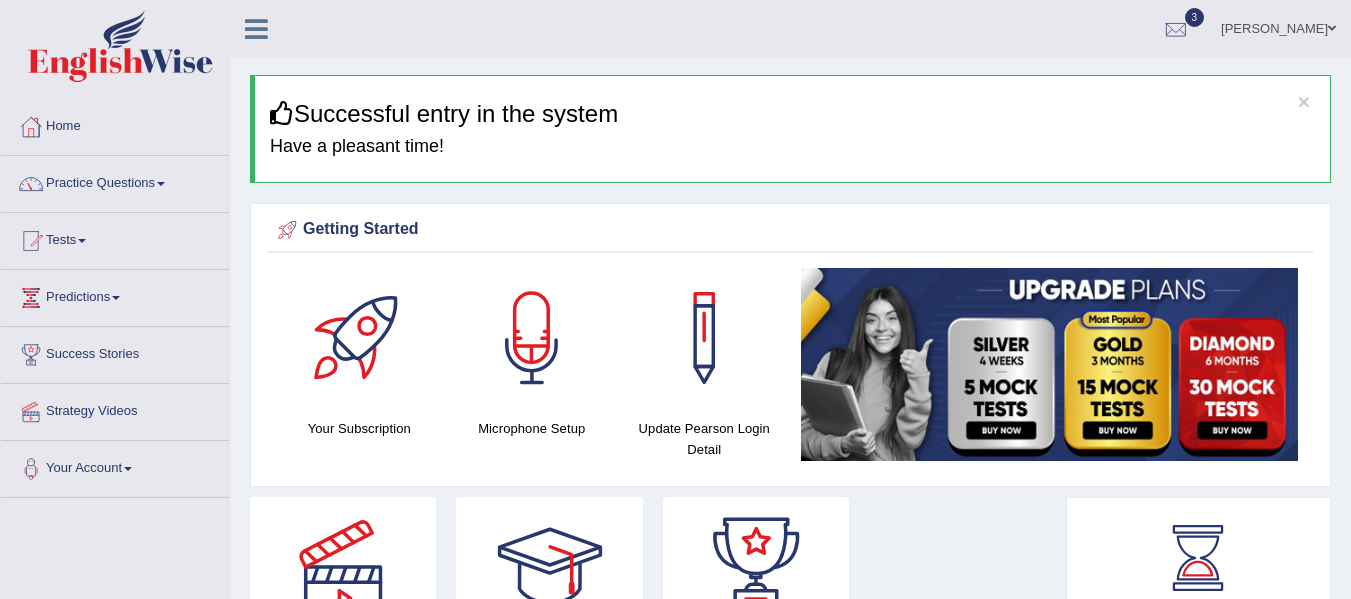 click on "Tests" at bounding box center (115, 238) 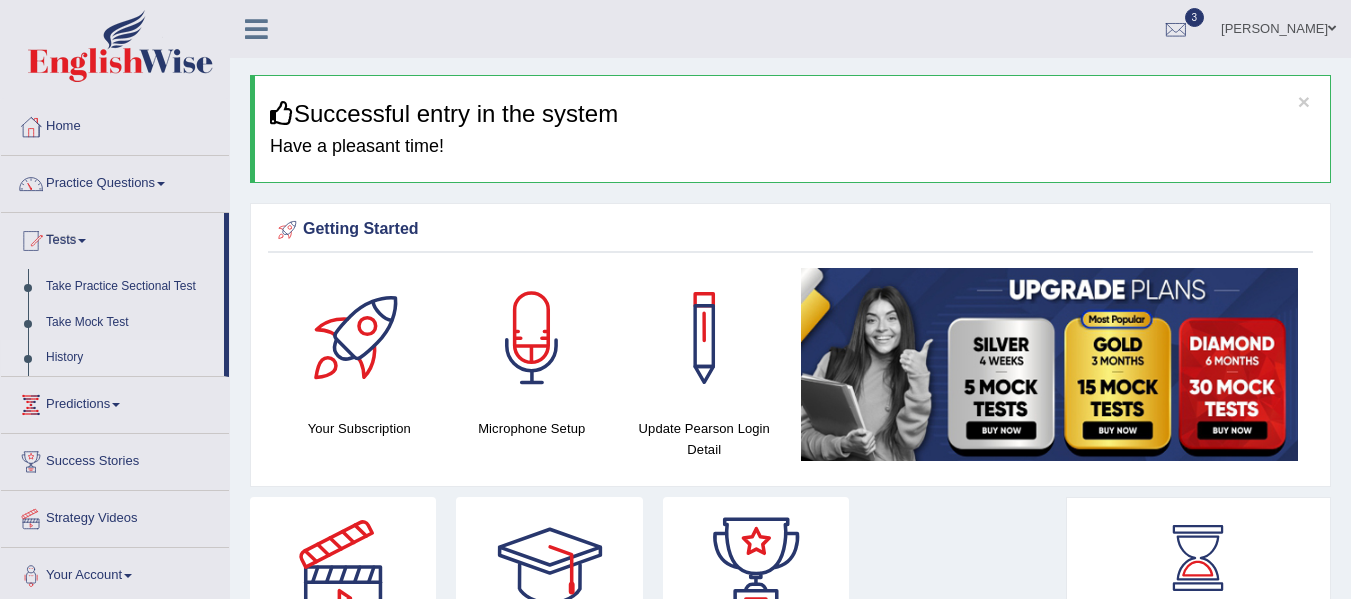 click on "History" at bounding box center (130, 358) 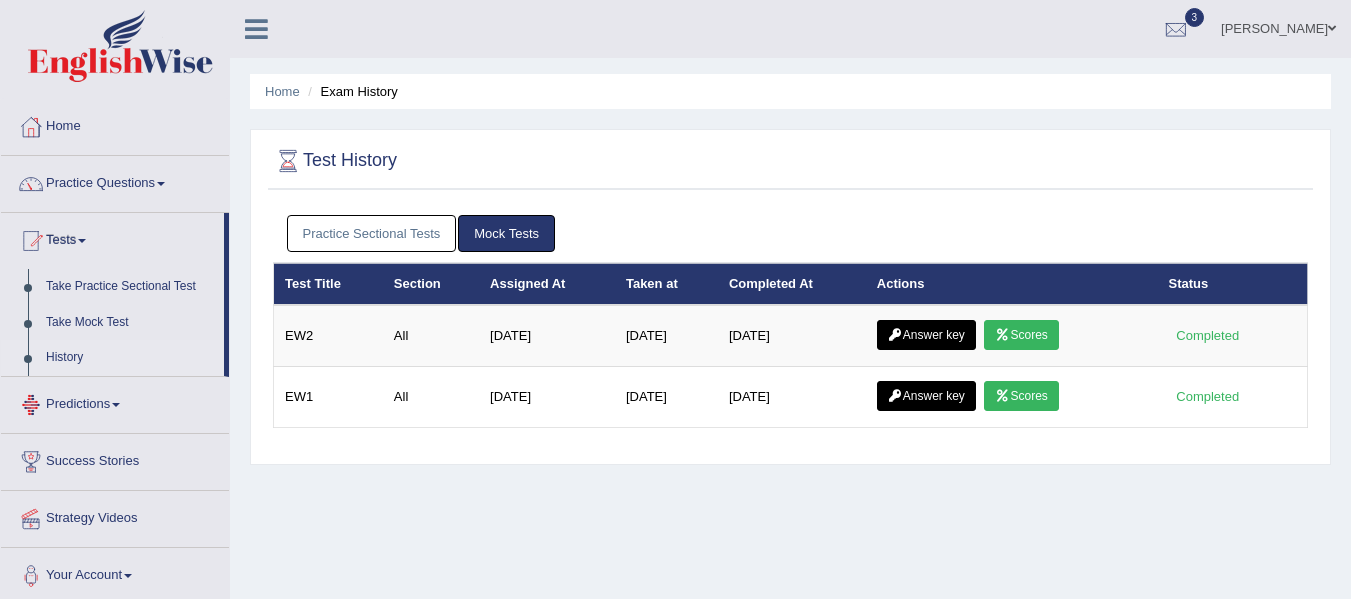 scroll, scrollTop: 0, scrollLeft: 0, axis: both 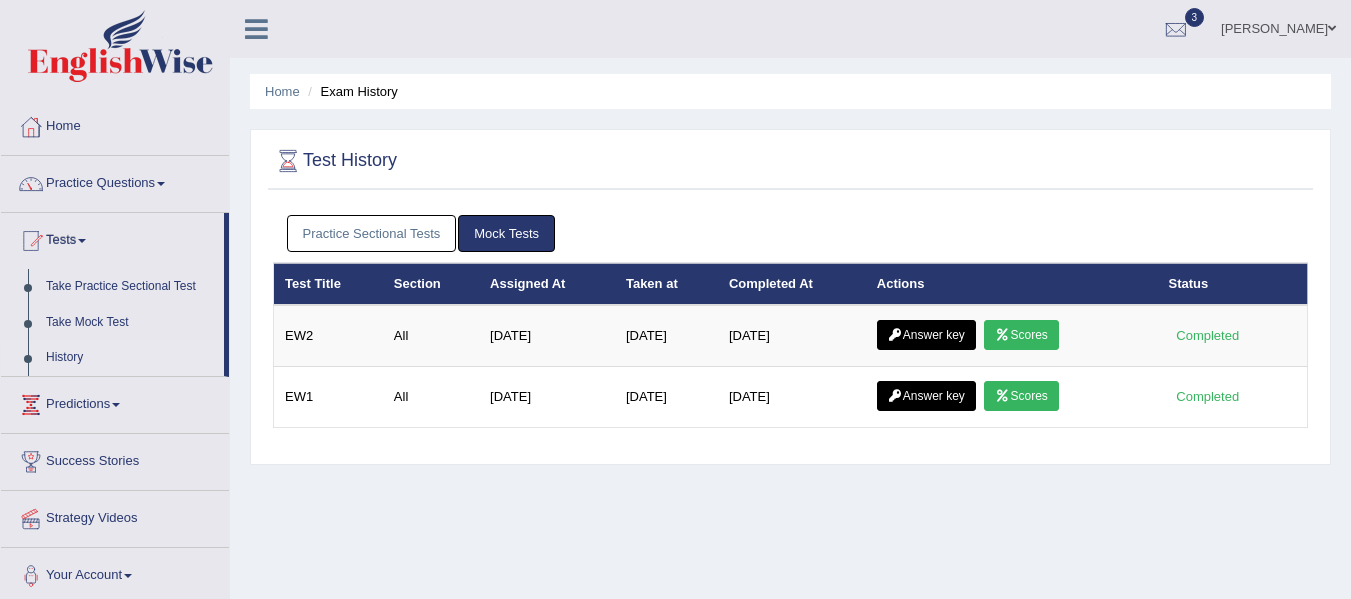 click on "Practice Sectional Tests" at bounding box center (372, 233) 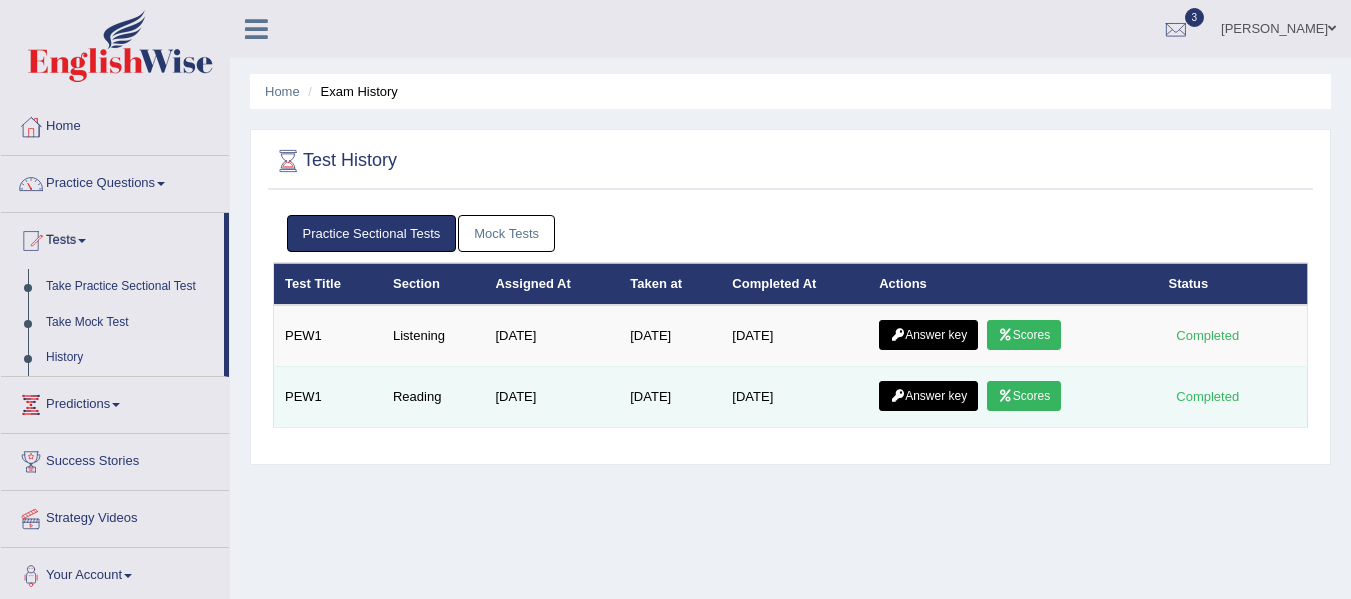 click on "Scores" at bounding box center (1024, 396) 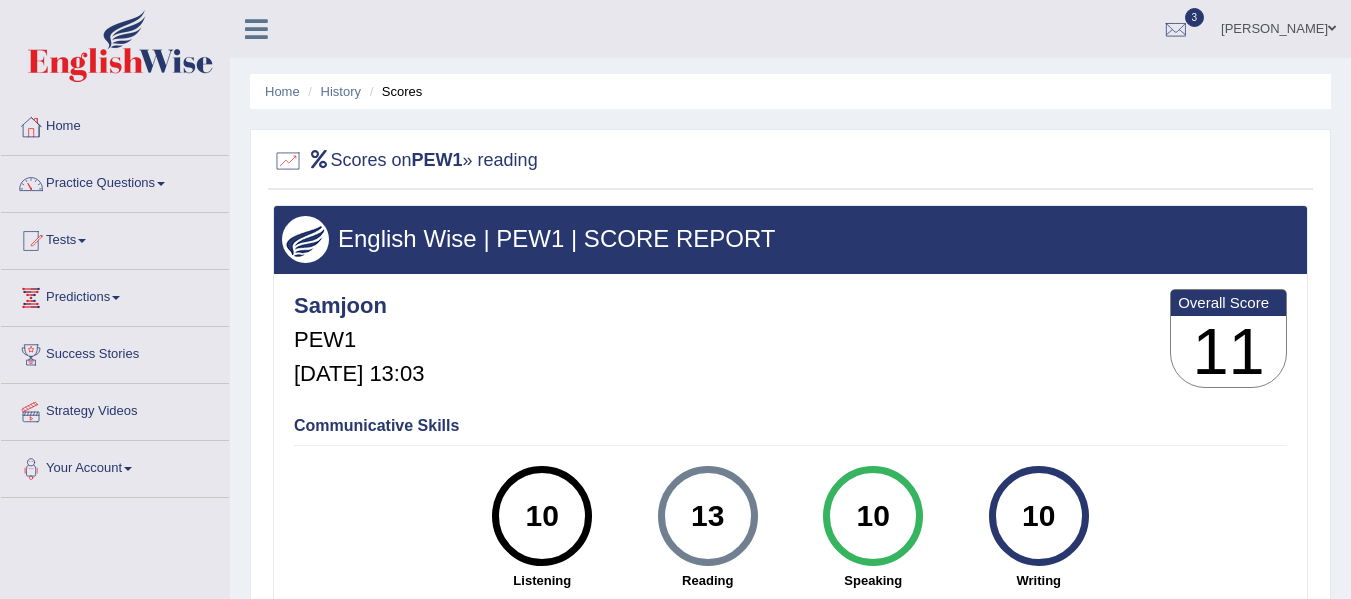 scroll, scrollTop: 0, scrollLeft: 0, axis: both 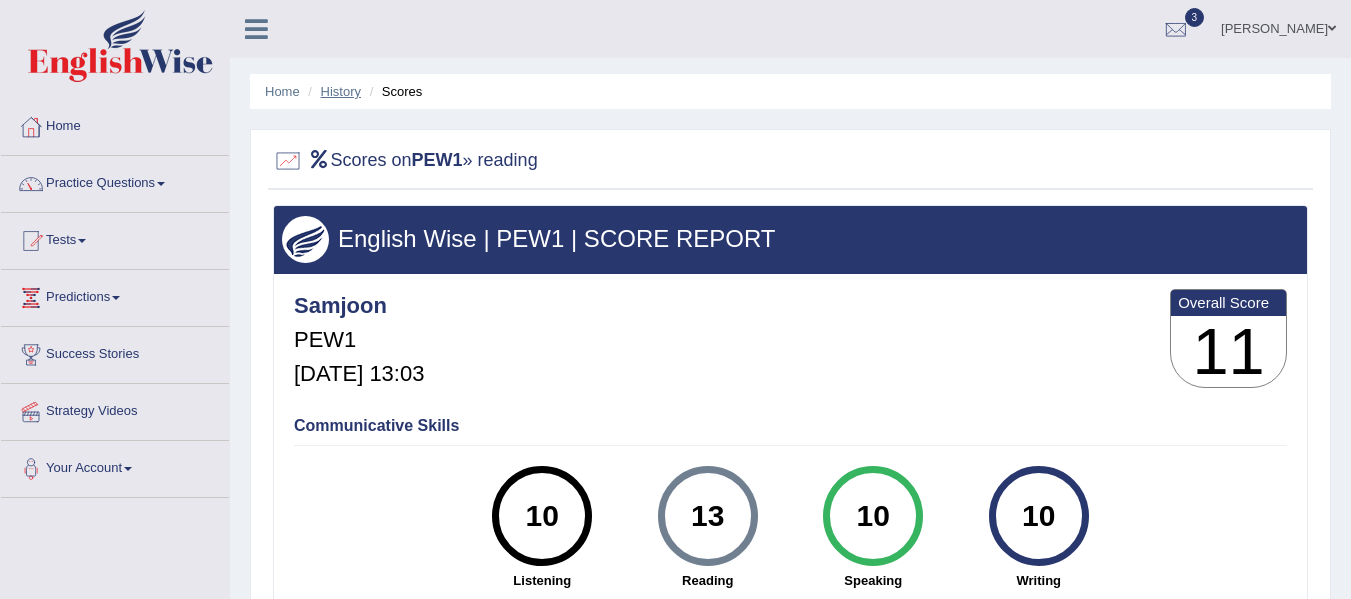 click on "History" at bounding box center [341, 91] 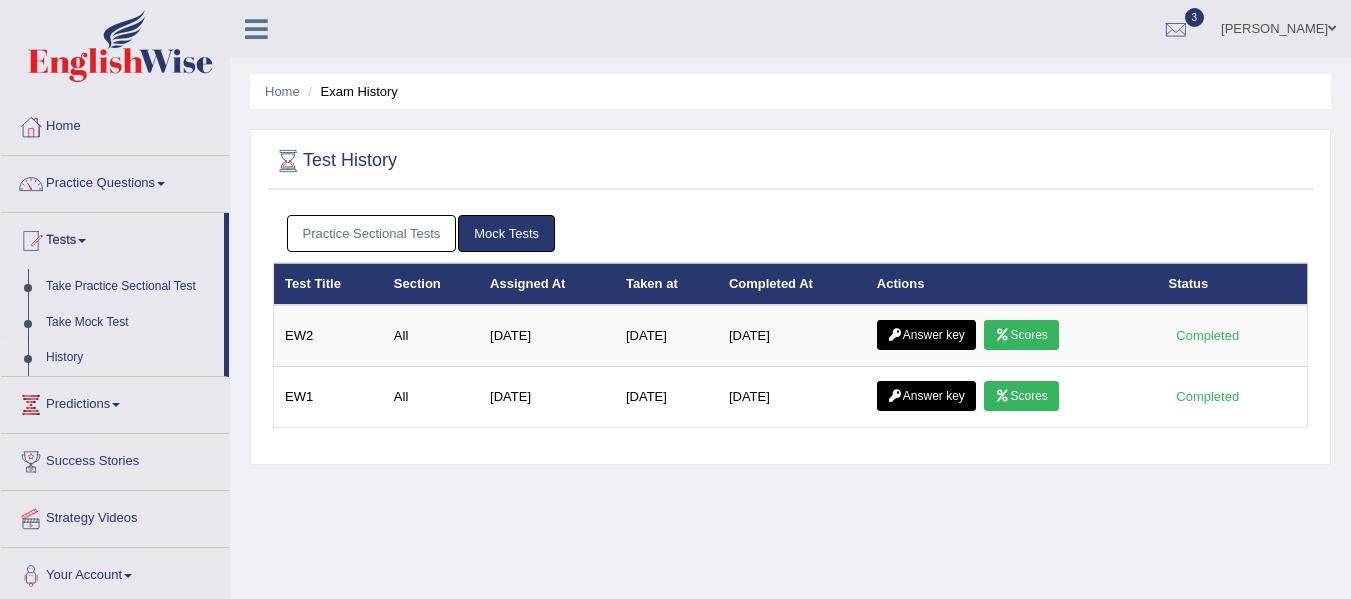 scroll, scrollTop: 0, scrollLeft: 0, axis: both 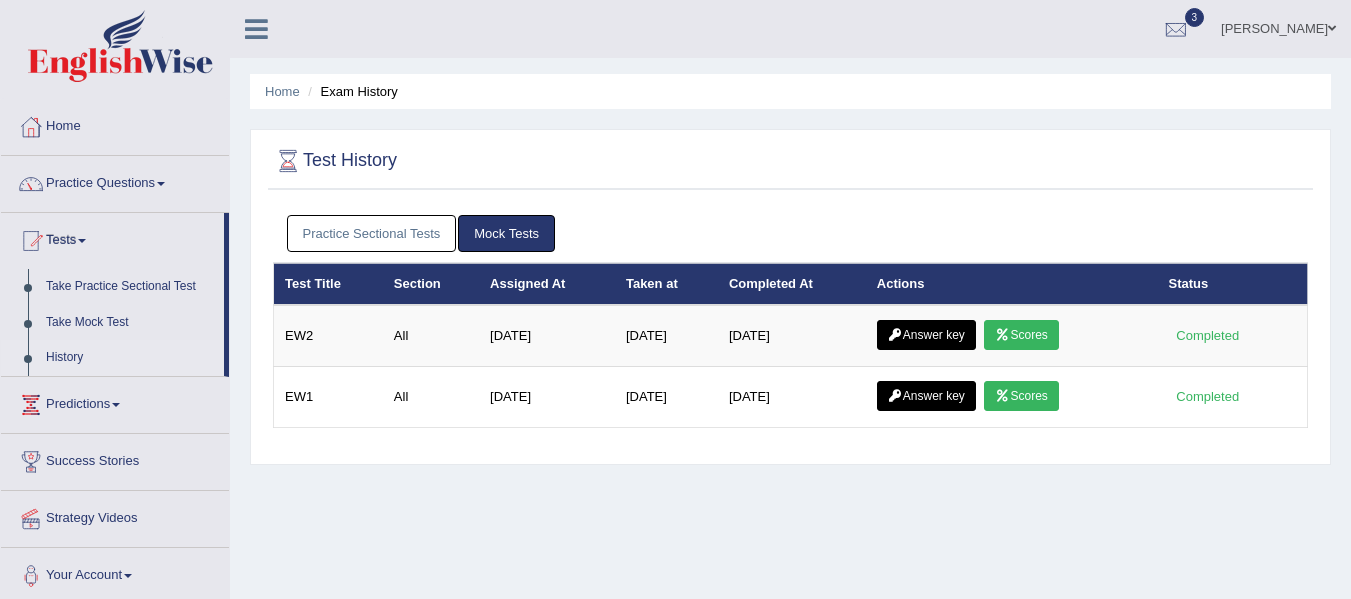 click on "Practice Sectional Tests" at bounding box center (372, 233) 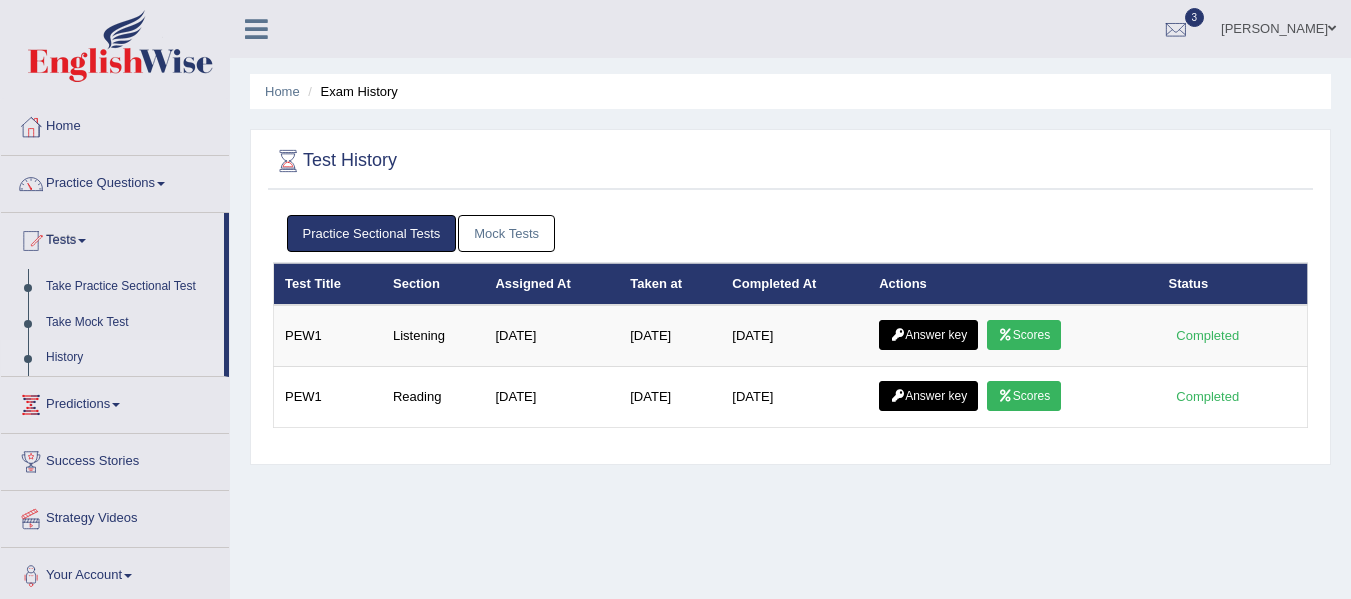 click on "Mock Tests" at bounding box center (506, 233) 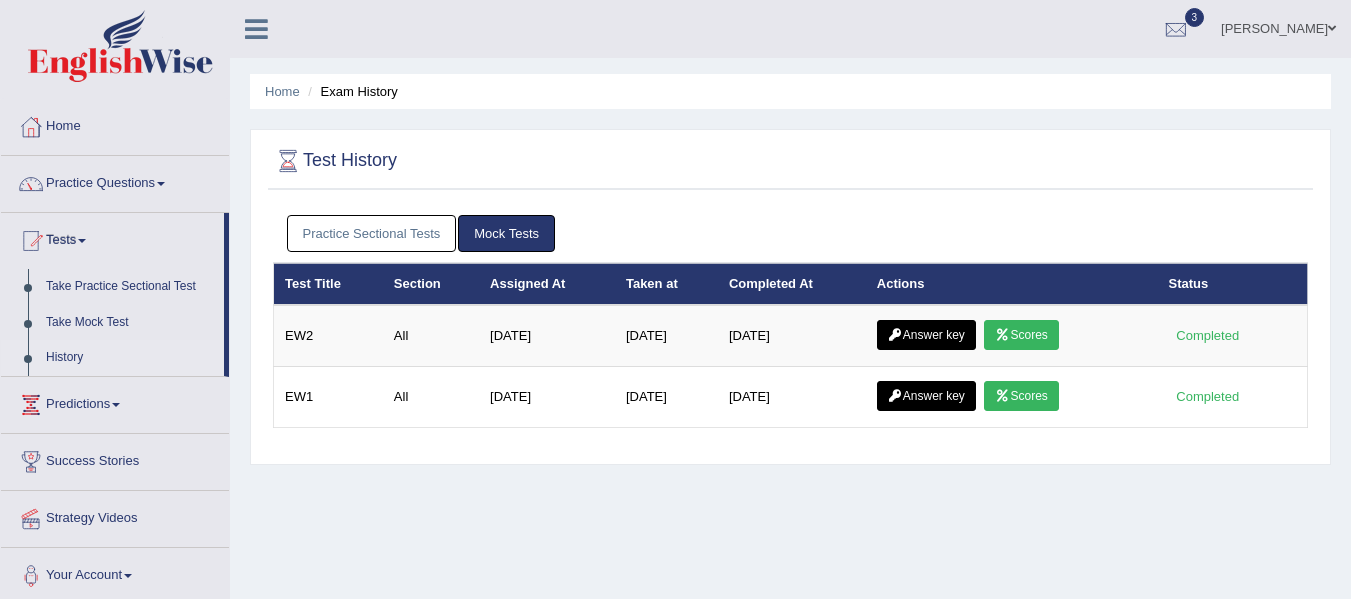 click on "Practice Sectional Tests" at bounding box center [372, 233] 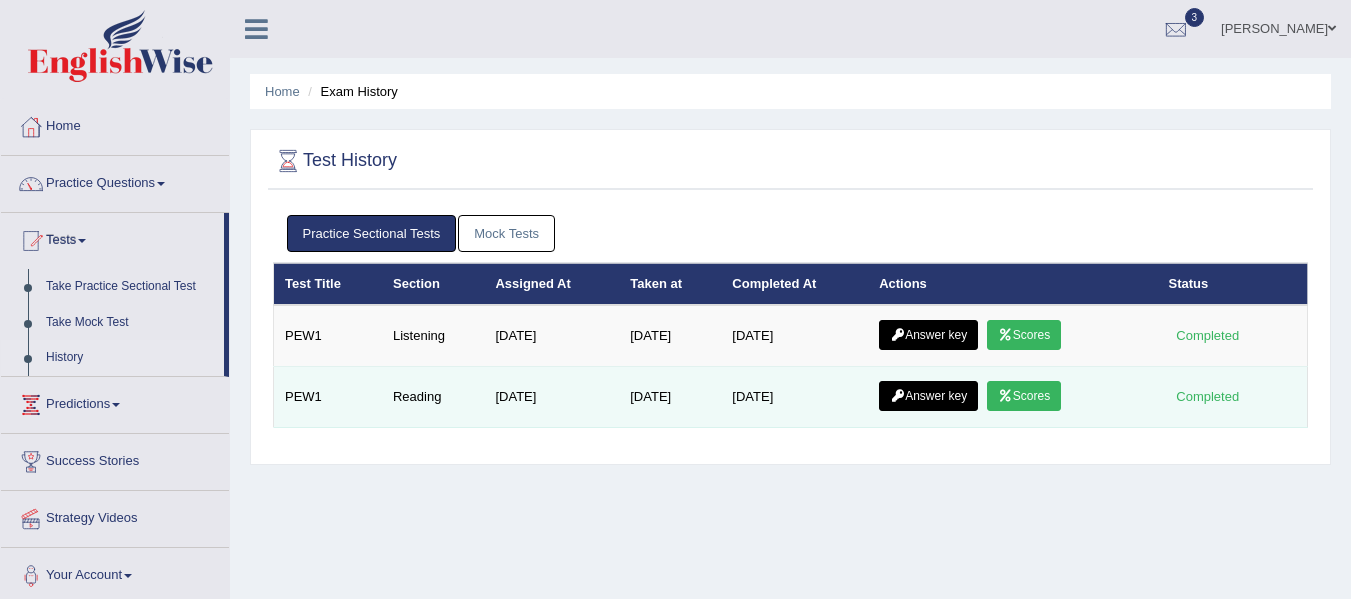 click on "Answer key" at bounding box center (928, 396) 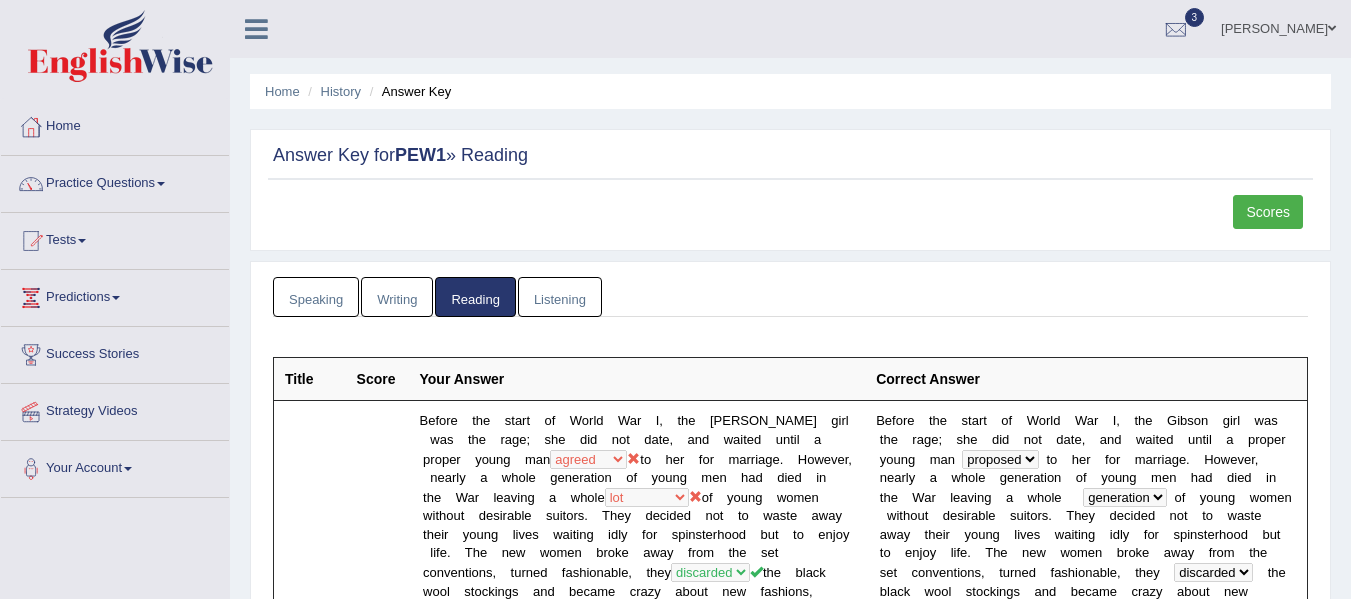 scroll, scrollTop: 0, scrollLeft: 0, axis: both 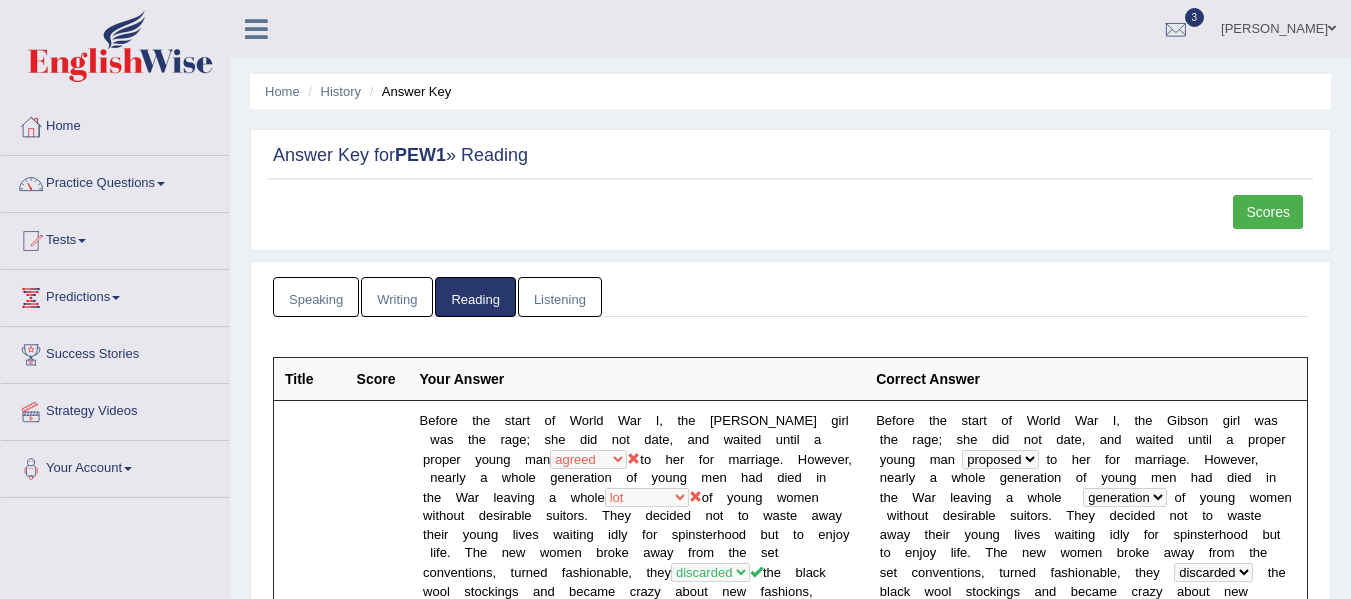 click on "Home
History
Answer Key
Answer Key for  PEW1   » Reading
Scores
Speaking
Writing
Reading
Listening
Title Question Audio Your Answer Transcript/Question Image RA1 [Not answered ] RA2 [Not answered ] RA3 [Not answered ] RA4 [Not answered ] RA5 [Not answered ] RA6 [Not answered ] RS1 [Not answered ] RS2 [Not answered ] RS3 [Not answered ] RS4 [Not answered ] RS5 [Not answered ] RS6 [Not answered ] RS7 [Not answered ] RS8 [Not answered ] RS9 [Not answered ] RS10 [Not answered ] DI1 [Not answered ] DI2 [Not answered ] DI3 [Not answered ] RL1 [Not answered ] ASQ1 [Not answered ] ASQ2 [Not answered ] ASQ3 [Not answered ] ASQ4 [Not answered ] ASQ5 [Not answered ]
Summarize written text1   [ Not answered ] Summarize written text2   [ Not answered ]" at bounding box center [790, 1453] 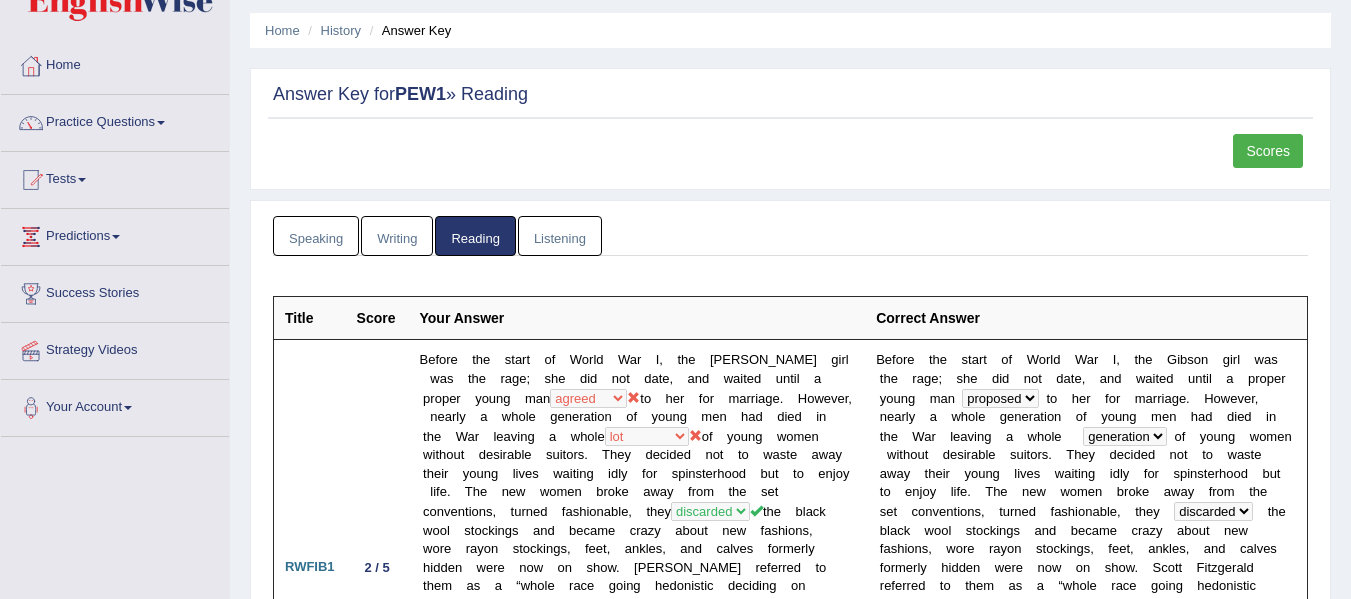 scroll, scrollTop: 0, scrollLeft: 0, axis: both 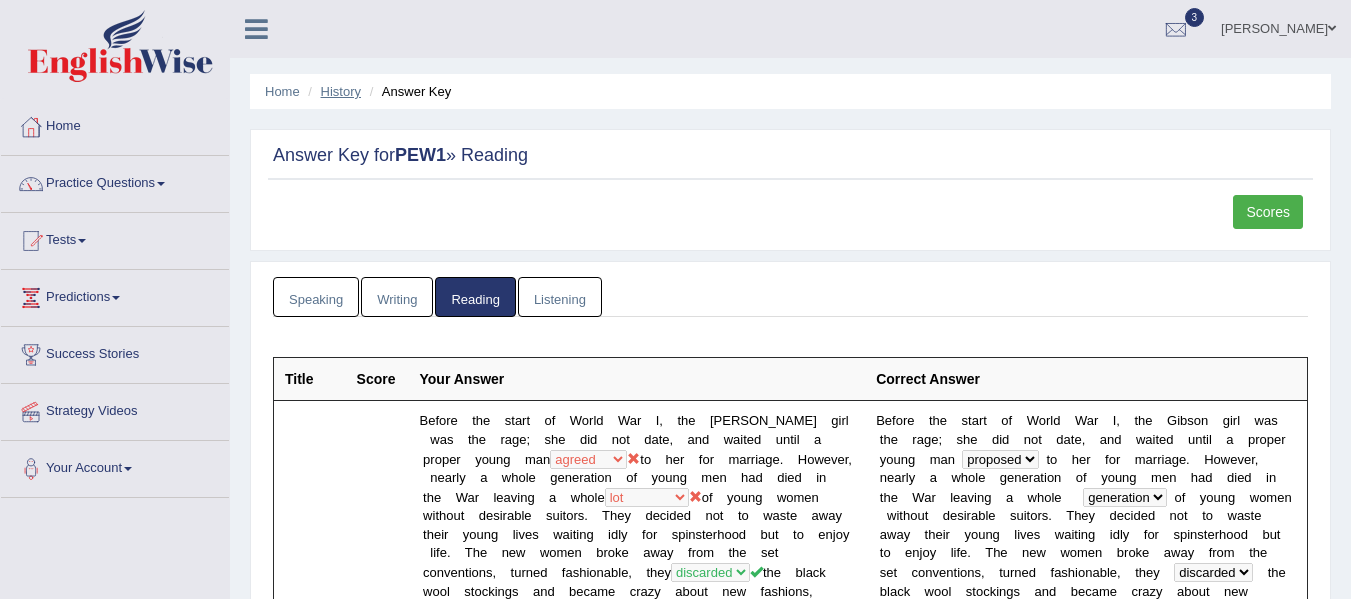 click on "History" at bounding box center (341, 91) 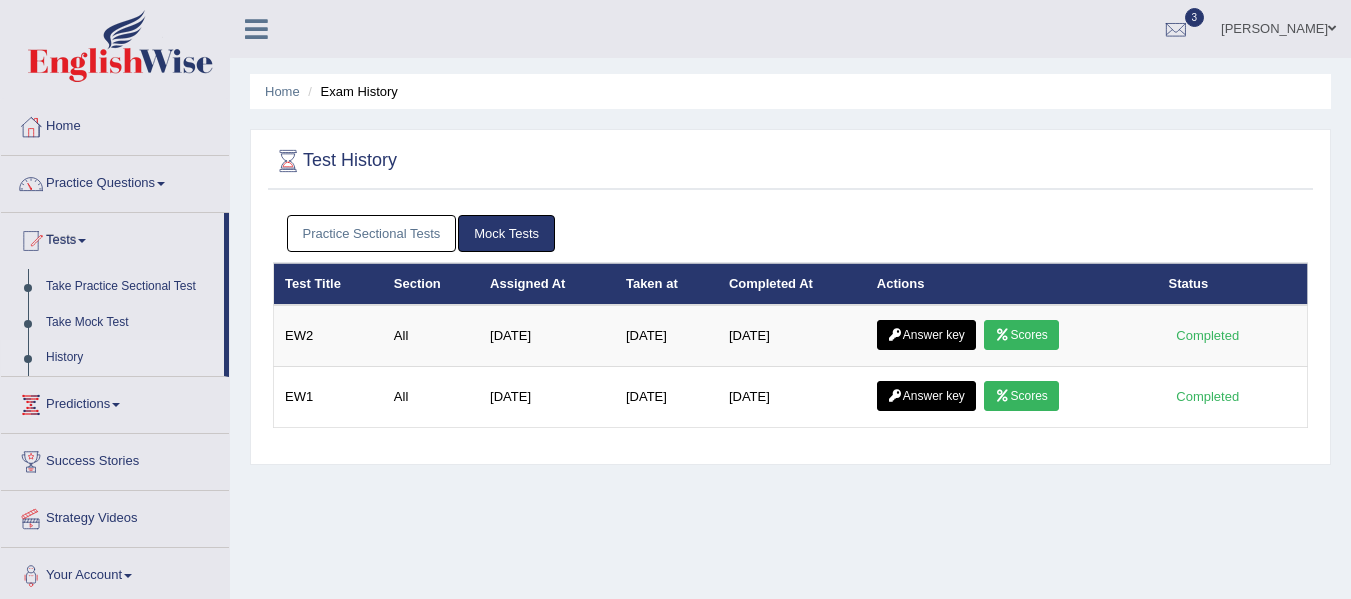 scroll, scrollTop: 0, scrollLeft: 0, axis: both 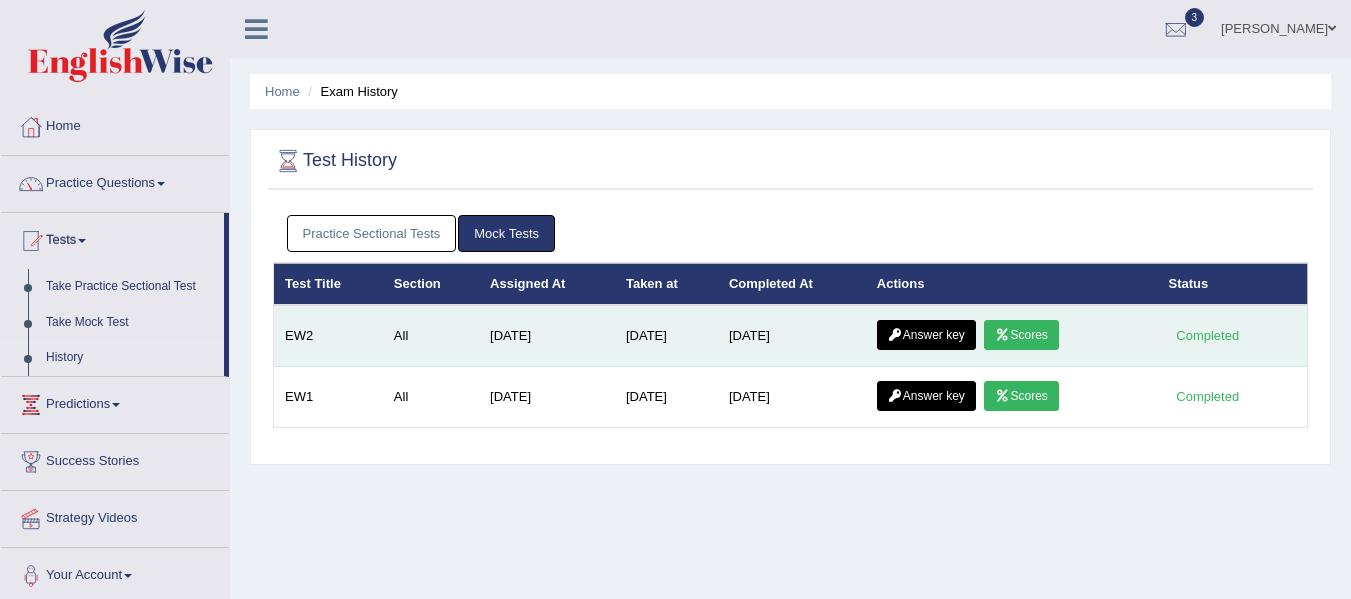 click on "Answer key" at bounding box center (926, 335) 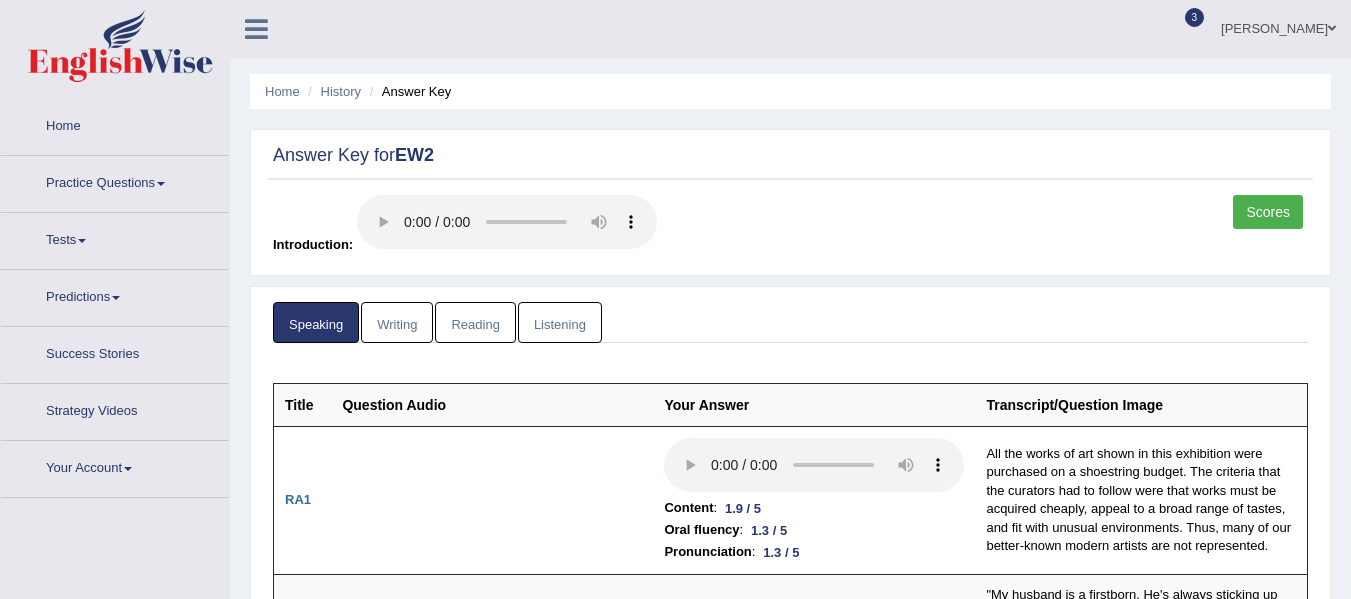 scroll, scrollTop: 0, scrollLeft: 0, axis: both 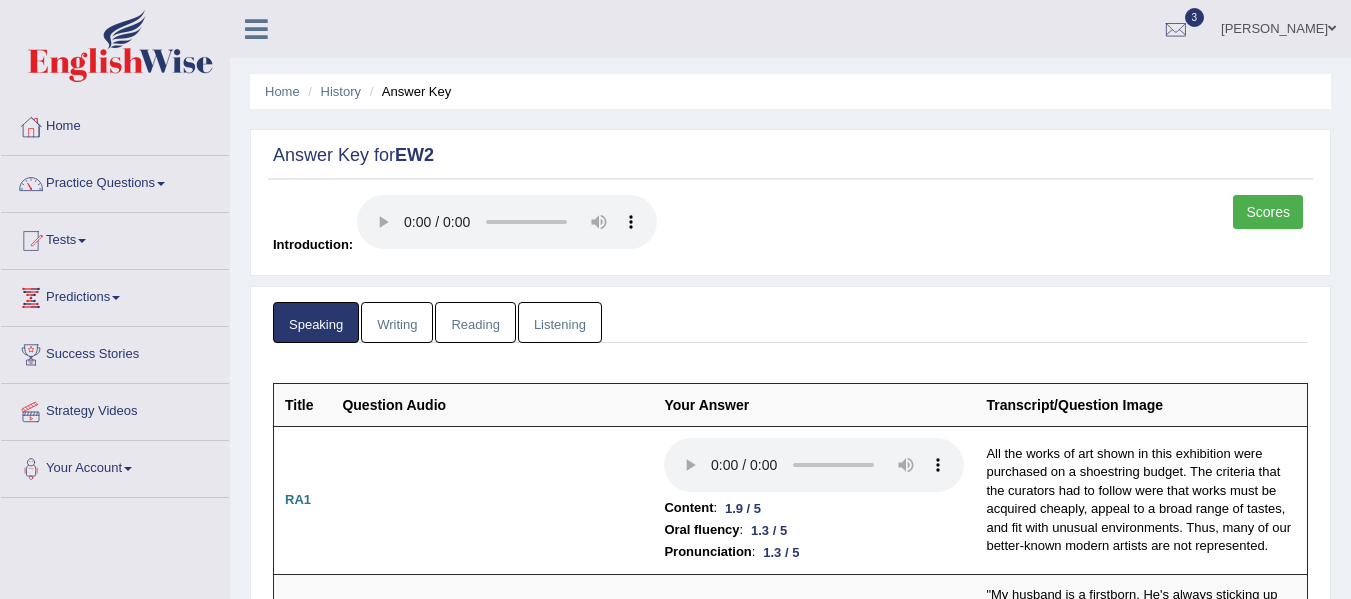 click on "Scores" at bounding box center [1268, 212] 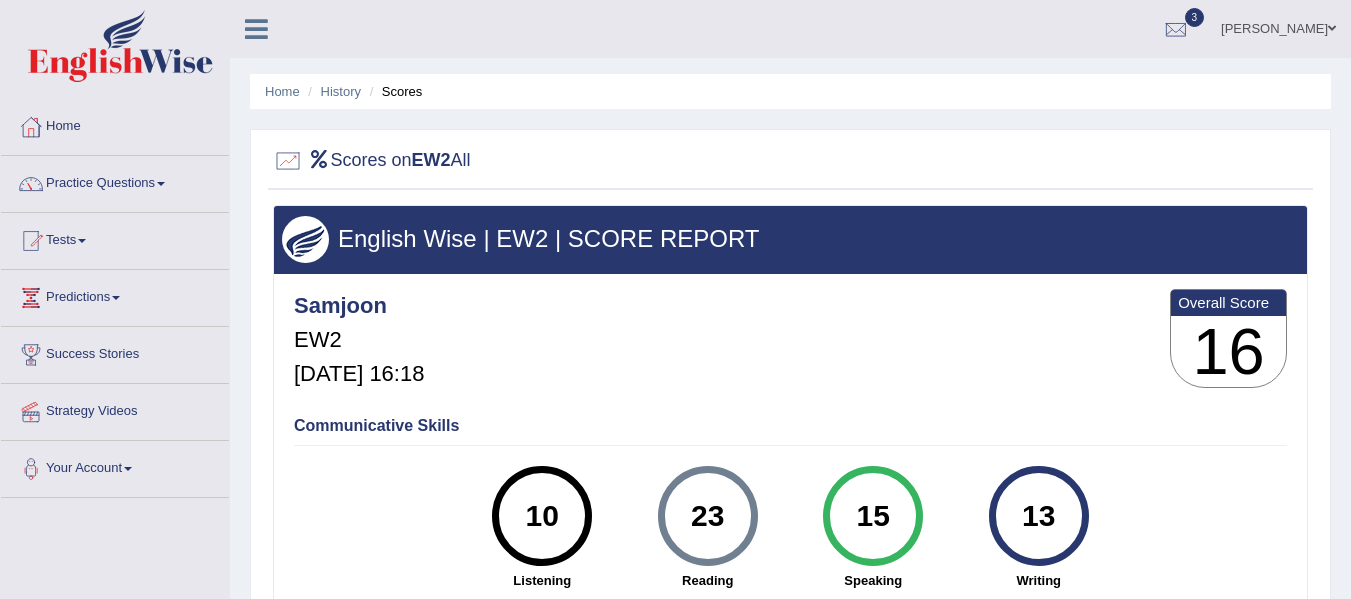 scroll, scrollTop: 0, scrollLeft: 0, axis: both 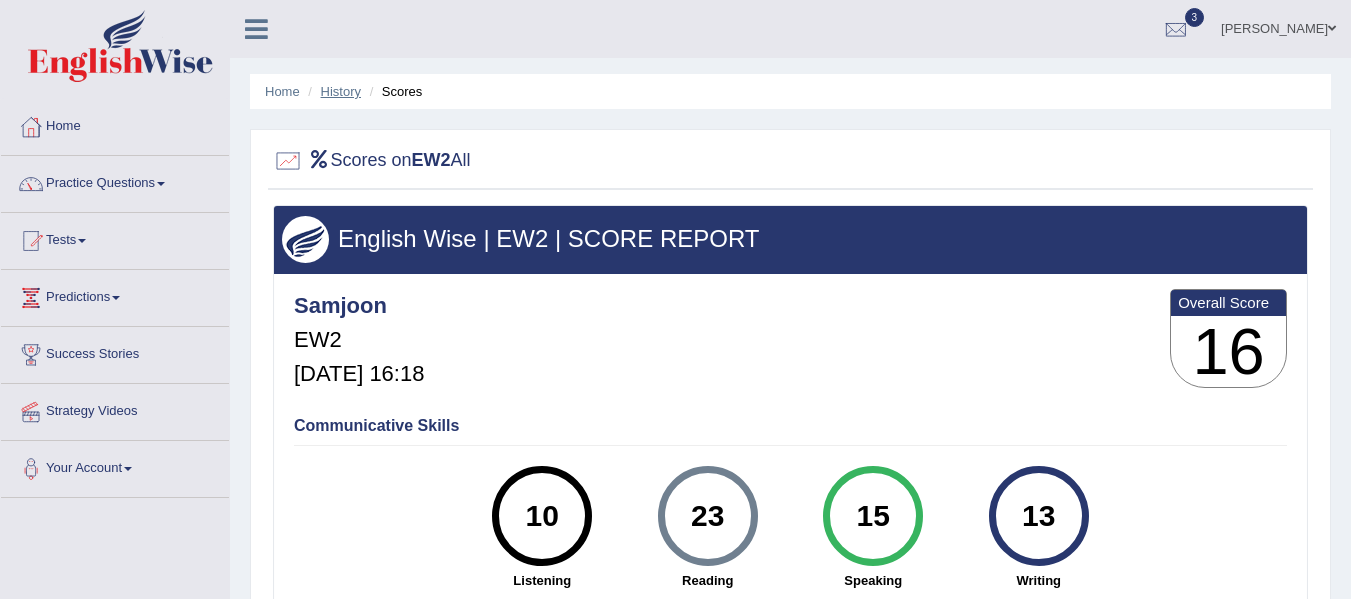 click on "History" at bounding box center [341, 91] 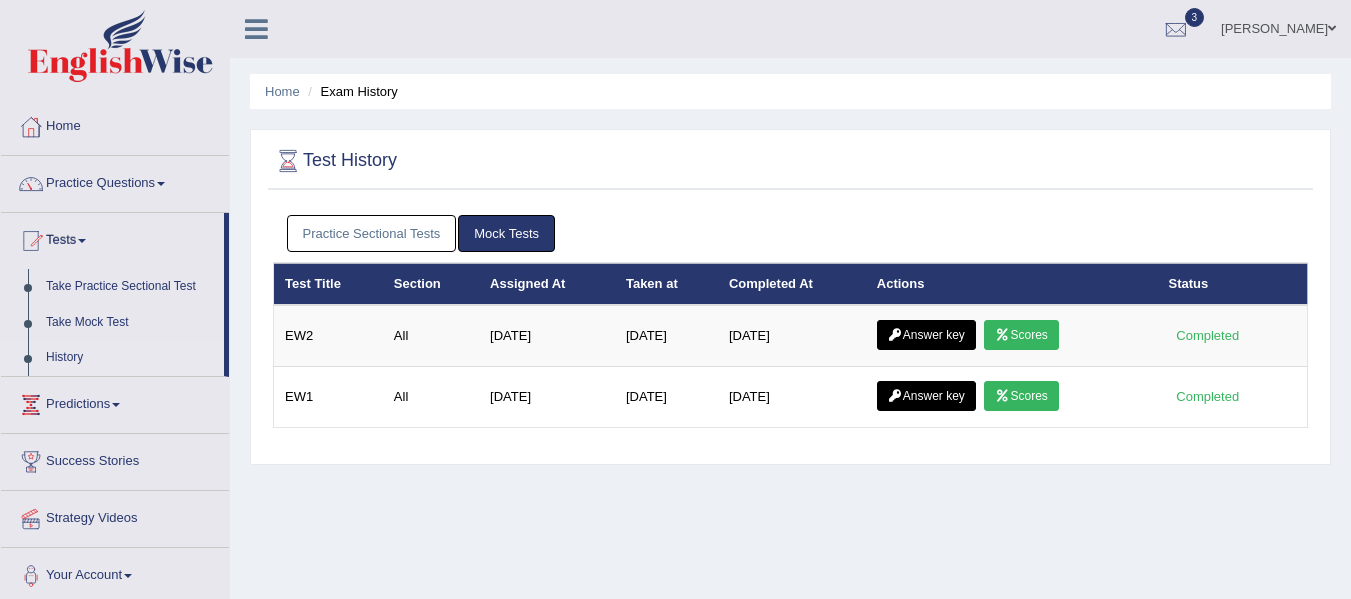 scroll, scrollTop: 0, scrollLeft: 0, axis: both 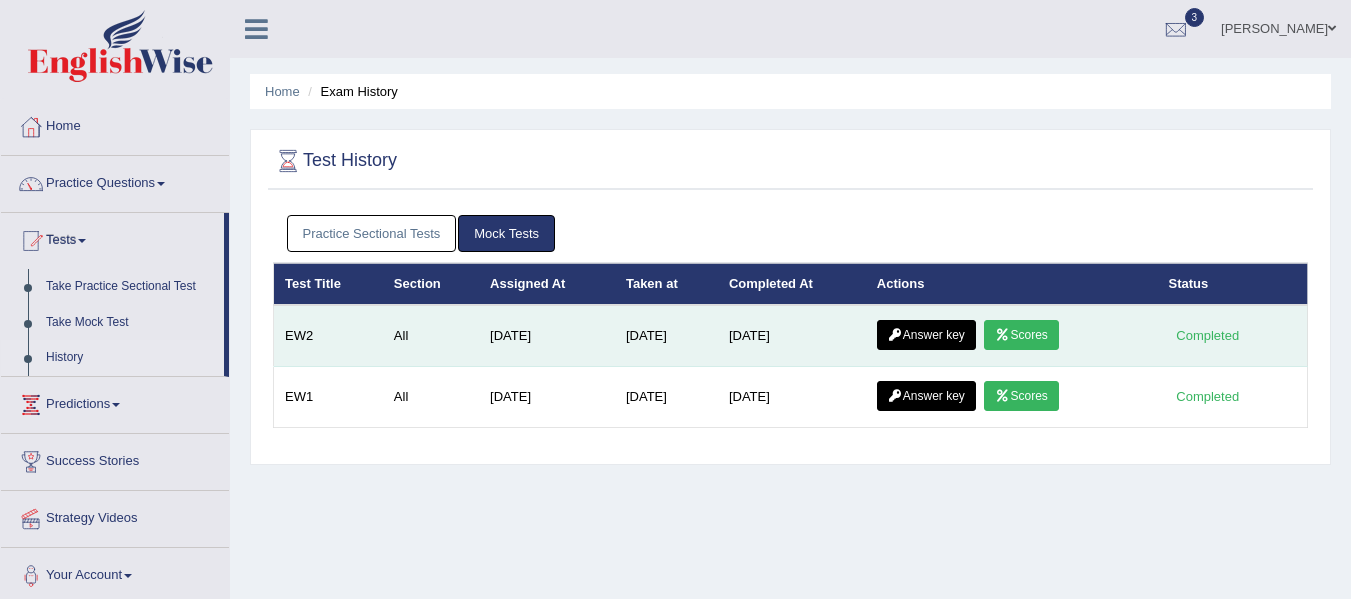 click on "Answer key" at bounding box center (926, 335) 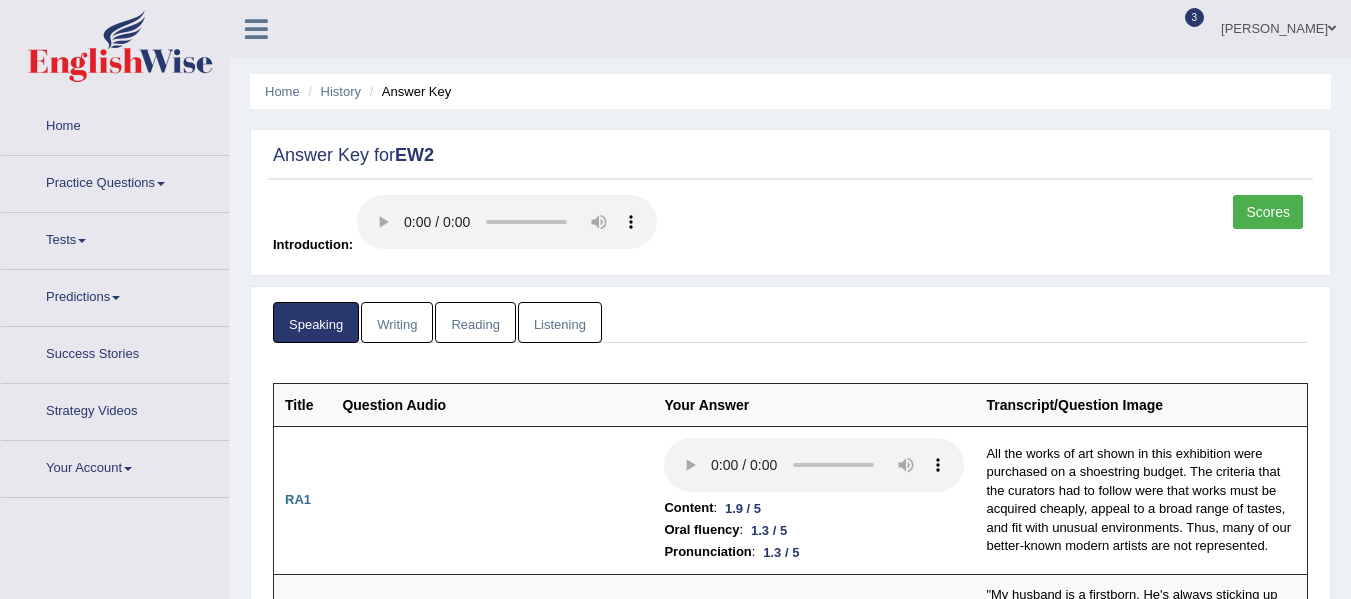 scroll, scrollTop: 0, scrollLeft: 0, axis: both 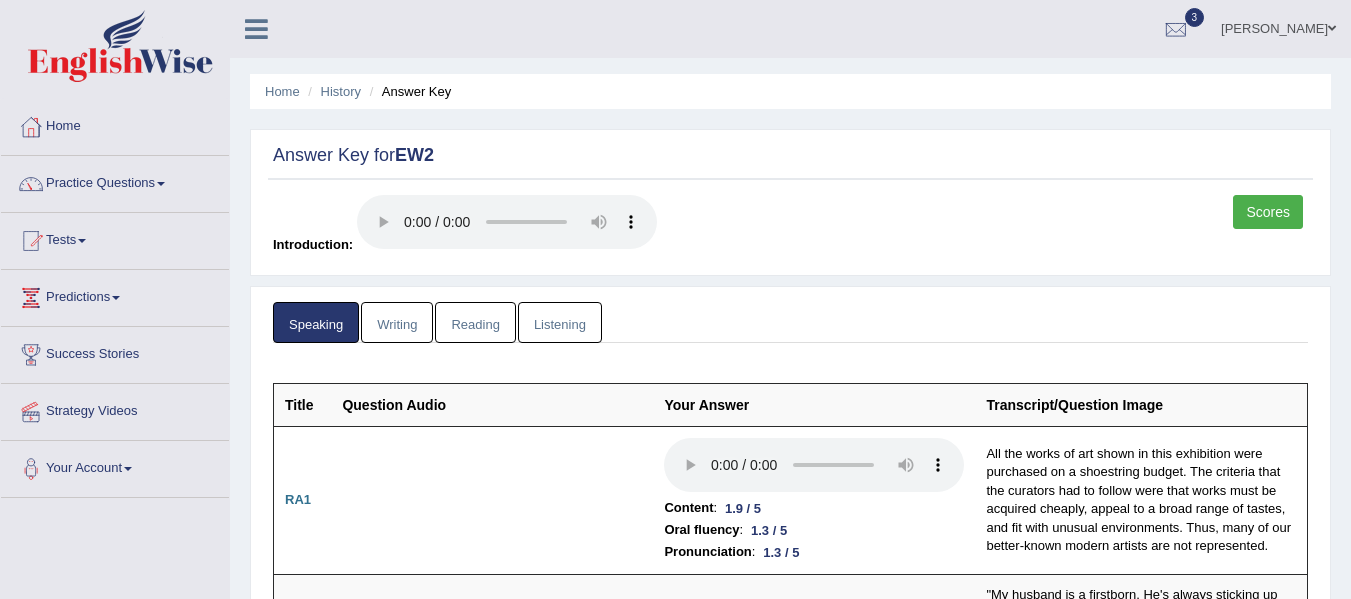 click on "Reading" at bounding box center (475, 322) 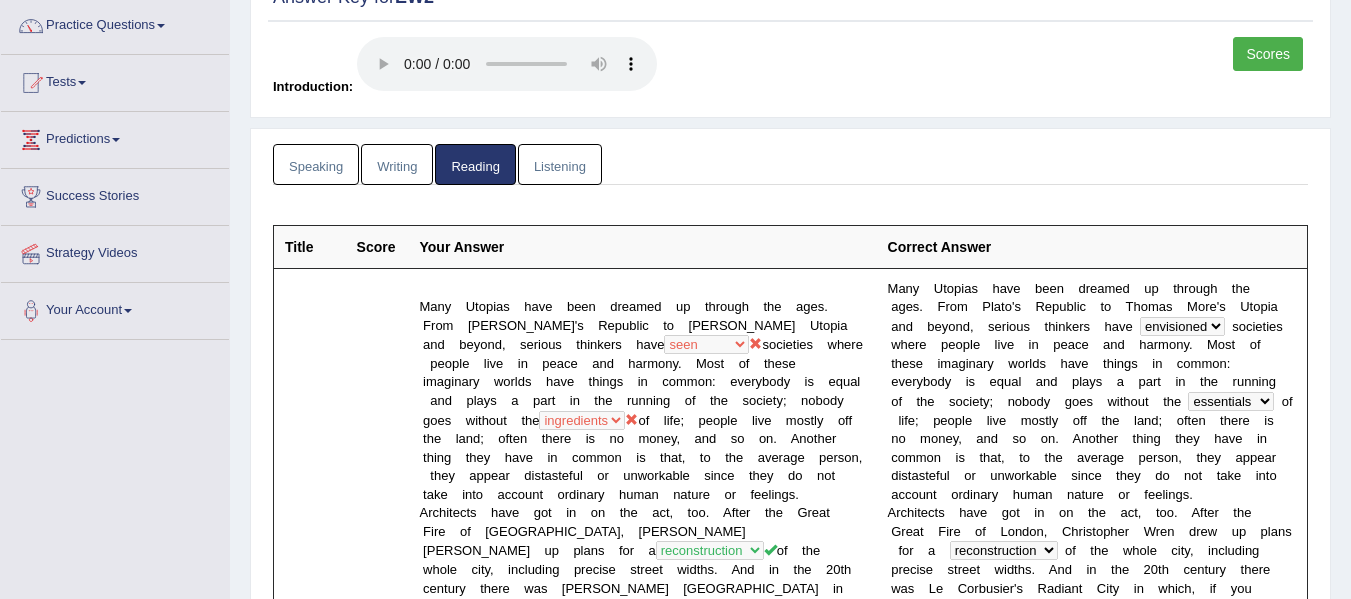 scroll, scrollTop: 160, scrollLeft: 0, axis: vertical 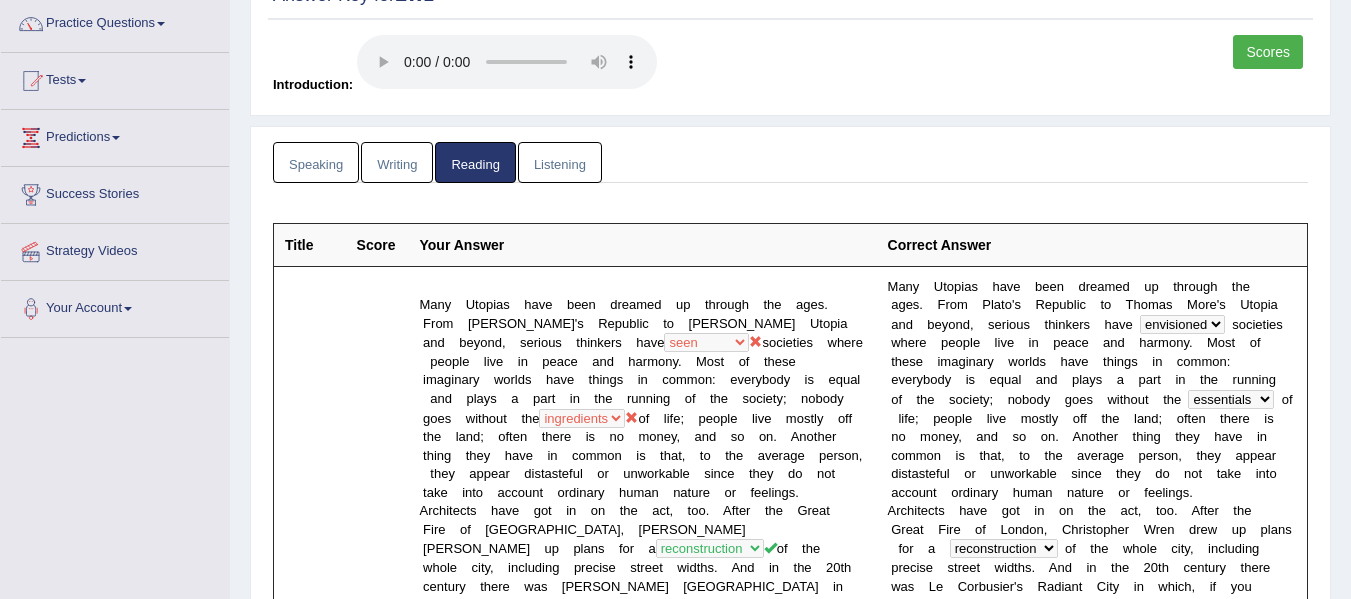 click on "Speaking" at bounding box center (316, 162) 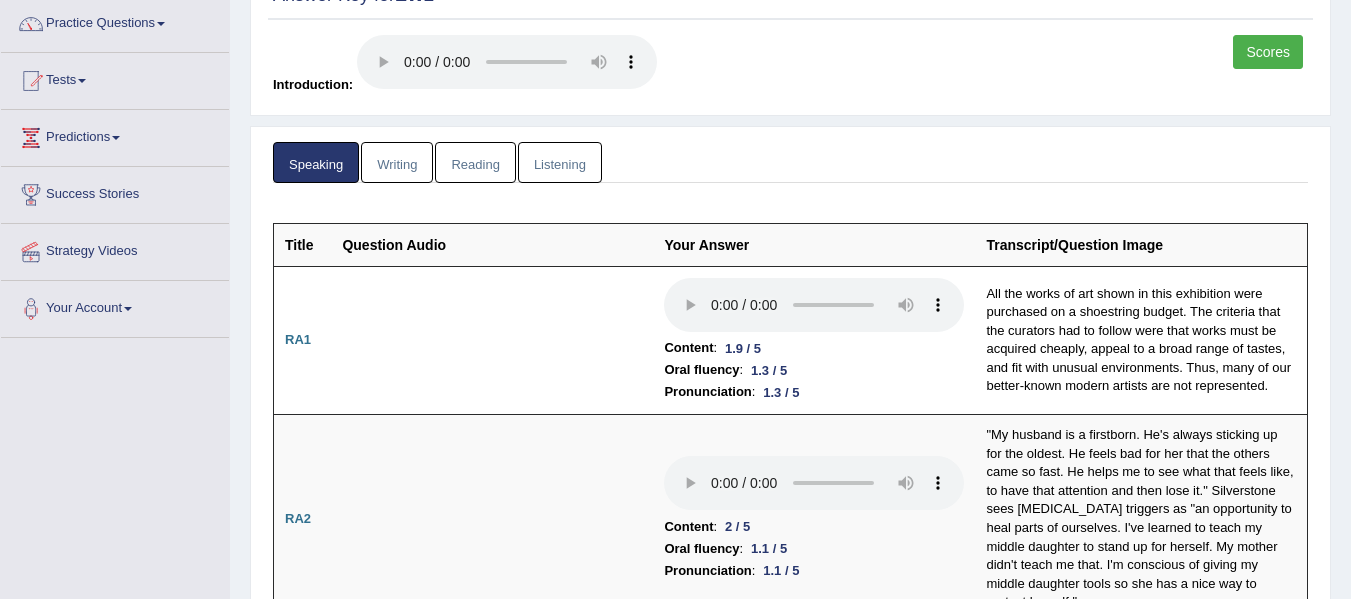 click on "Writing" at bounding box center [397, 162] 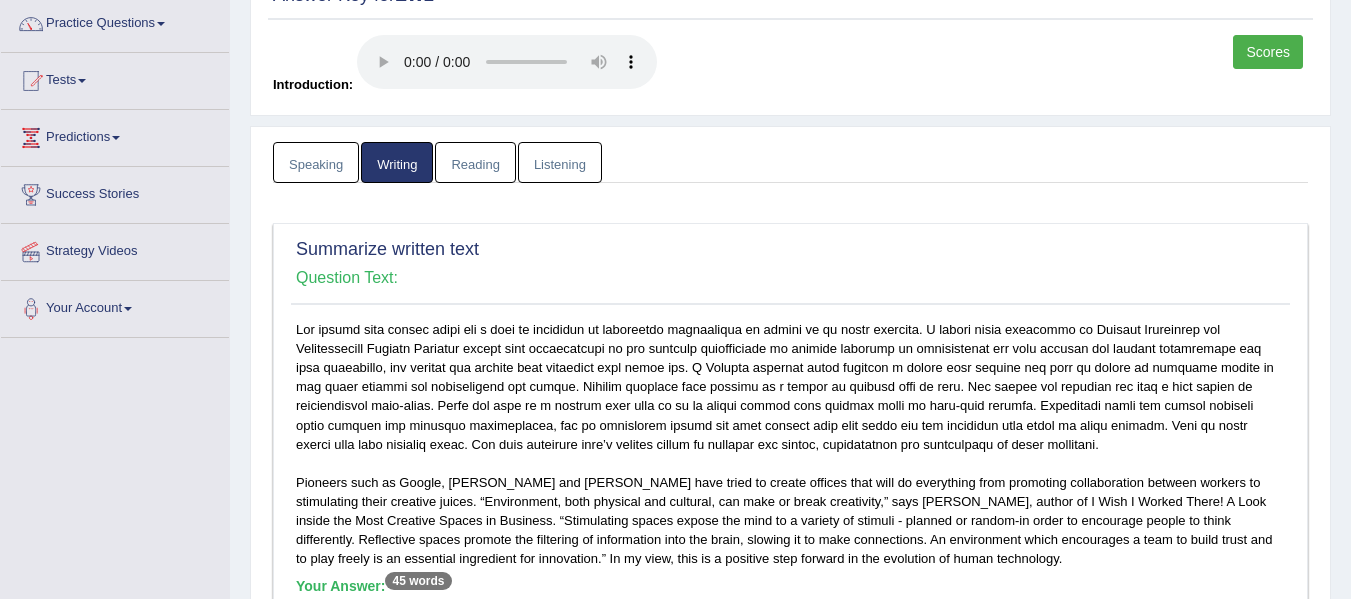 click on "Speaking" at bounding box center [316, 162] 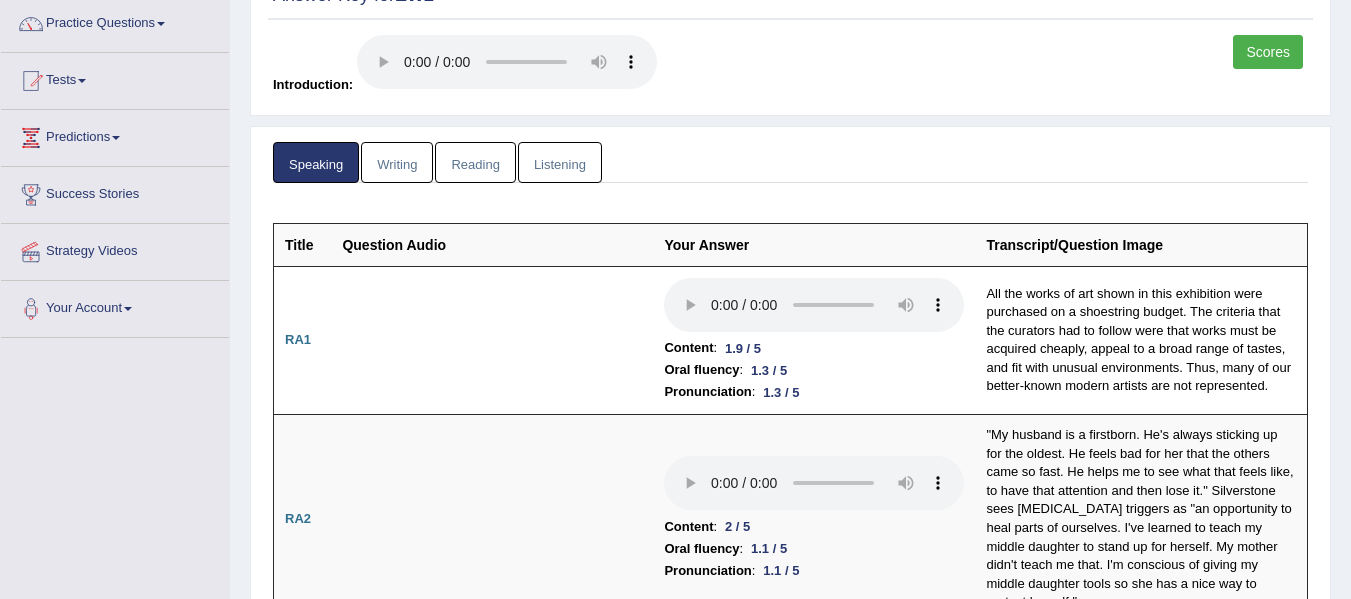 click on "Speaking
Writing
Reading
Listening" at bounding box center [790, 162] 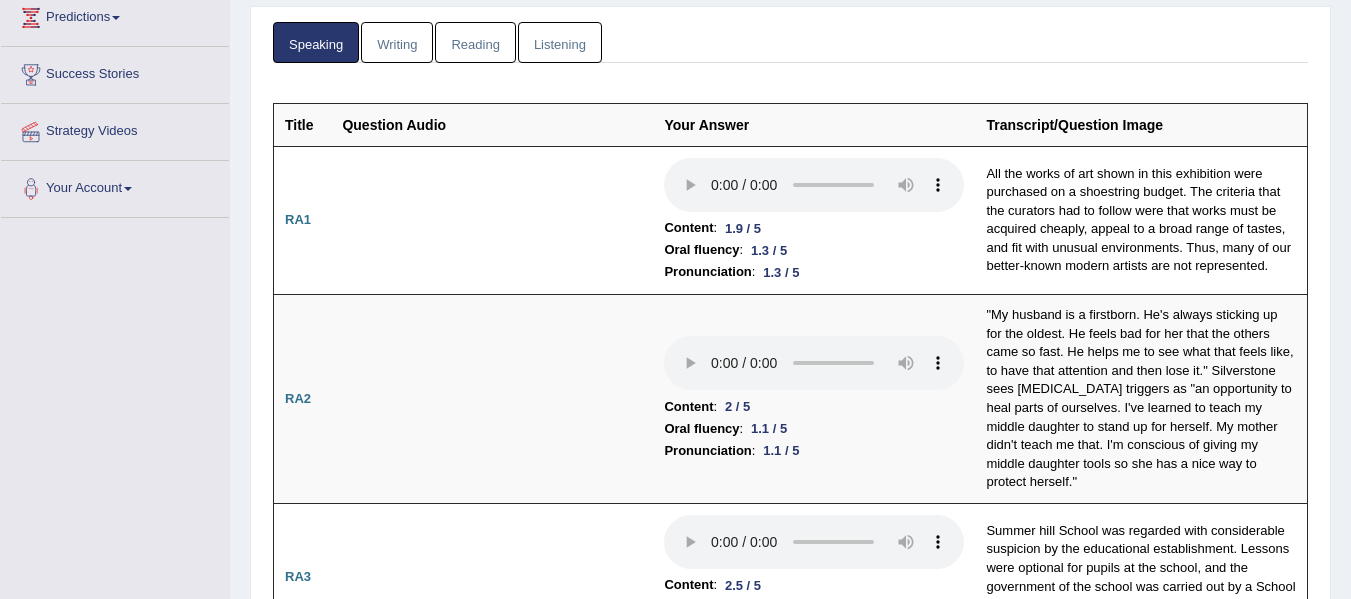 scroll, scrollTop: 240, scrollLeft: 0, axis: vertical 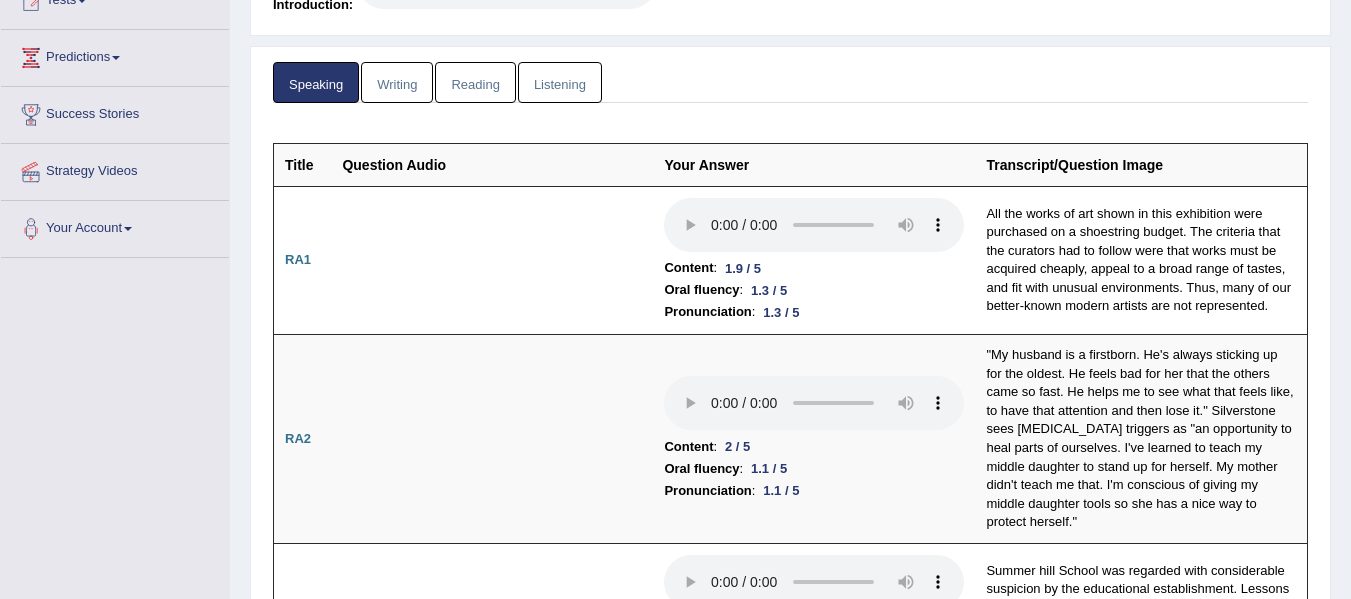 click on "Reading" at bounding box center [475, 82] 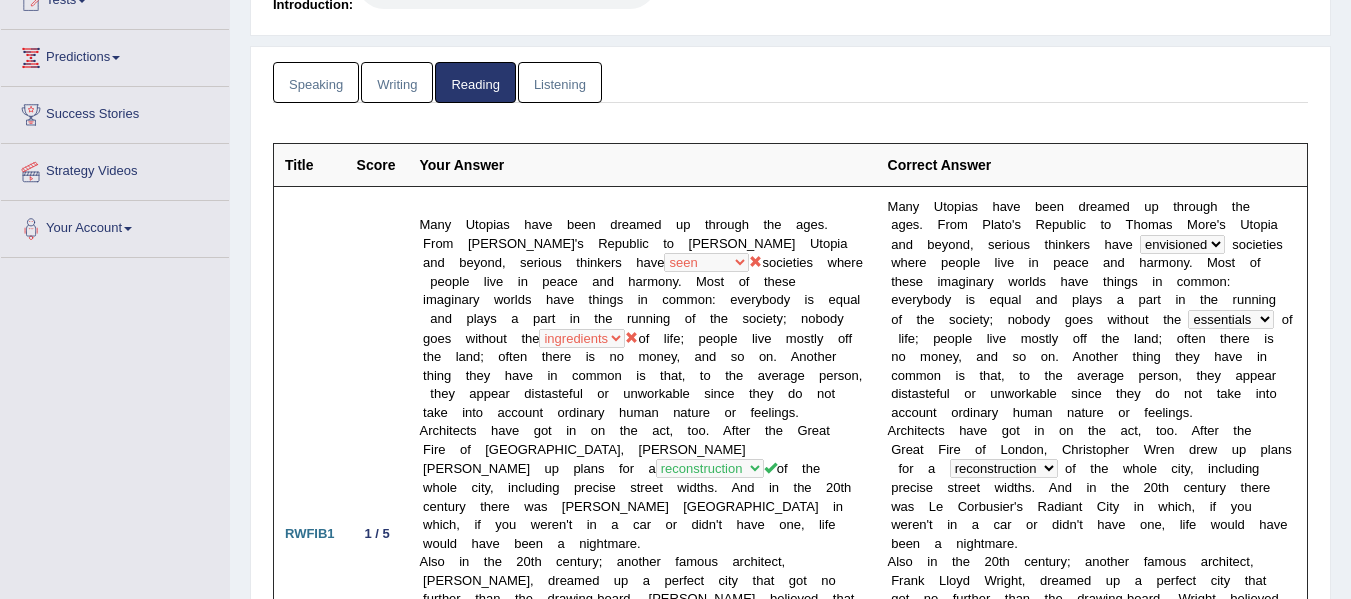 click on "Speaking
Writing
Reading
Listening" at bounding box center (790, 82) 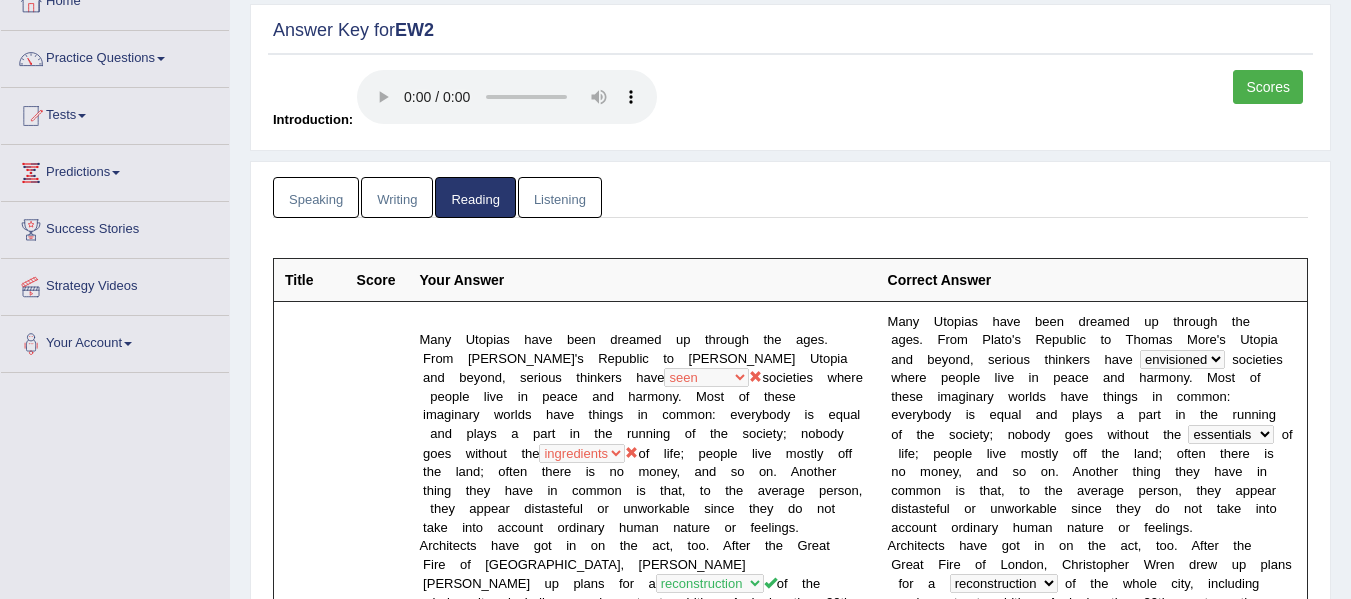 scroll, scrollTop: 80, scrollLeft: 0, axis: vertical 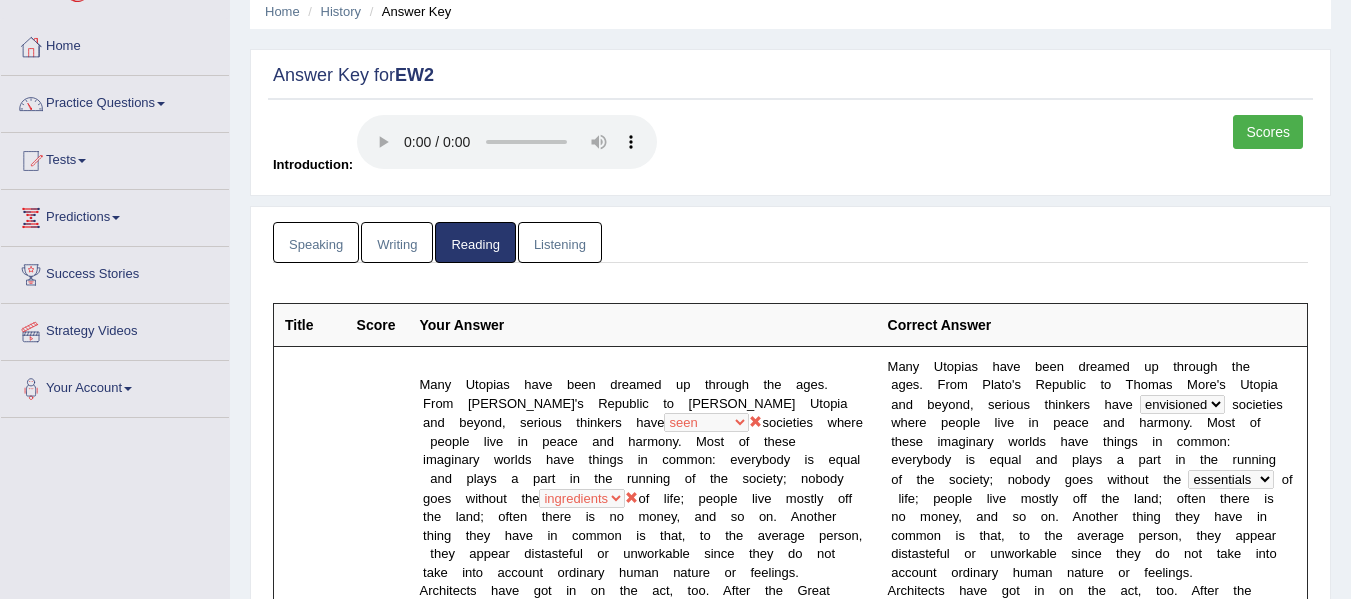 click on "Speaking" at bounding box center [316, 242] 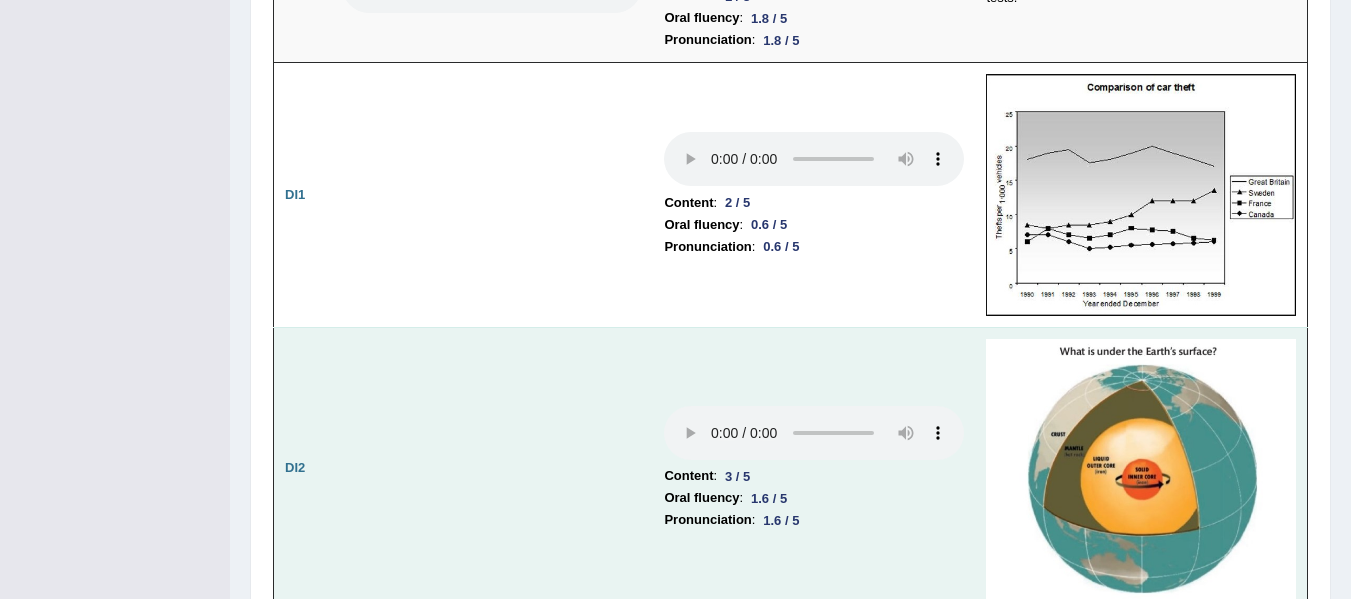 scroll, scrollTop: 2680, scrollLeft: 0, axis: vertical 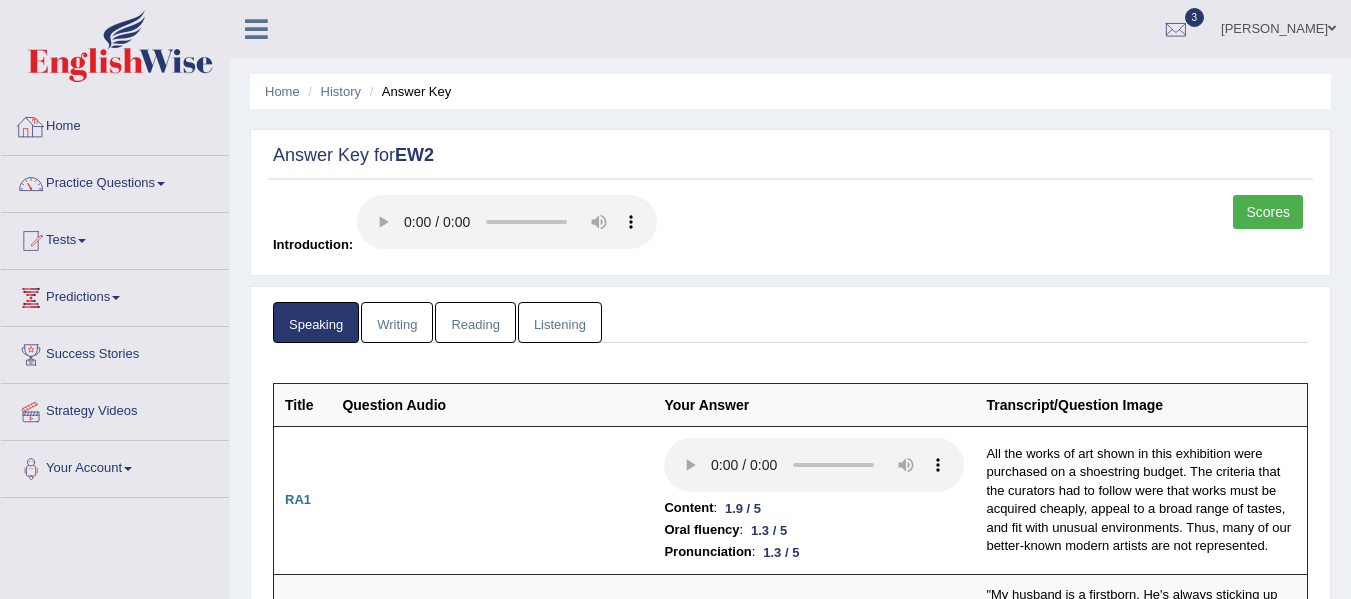 click on "Home" at bounding box center (115, 124) 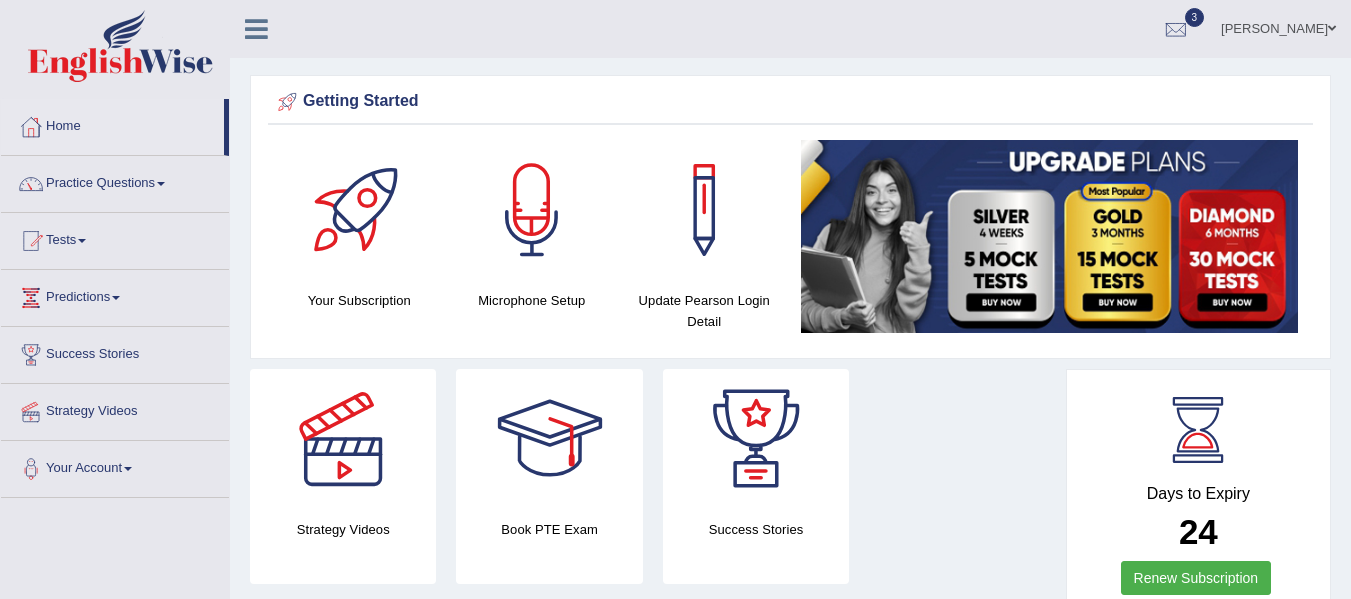 scroll, scrollTop: 0, scrollLeft: 0, axis: both 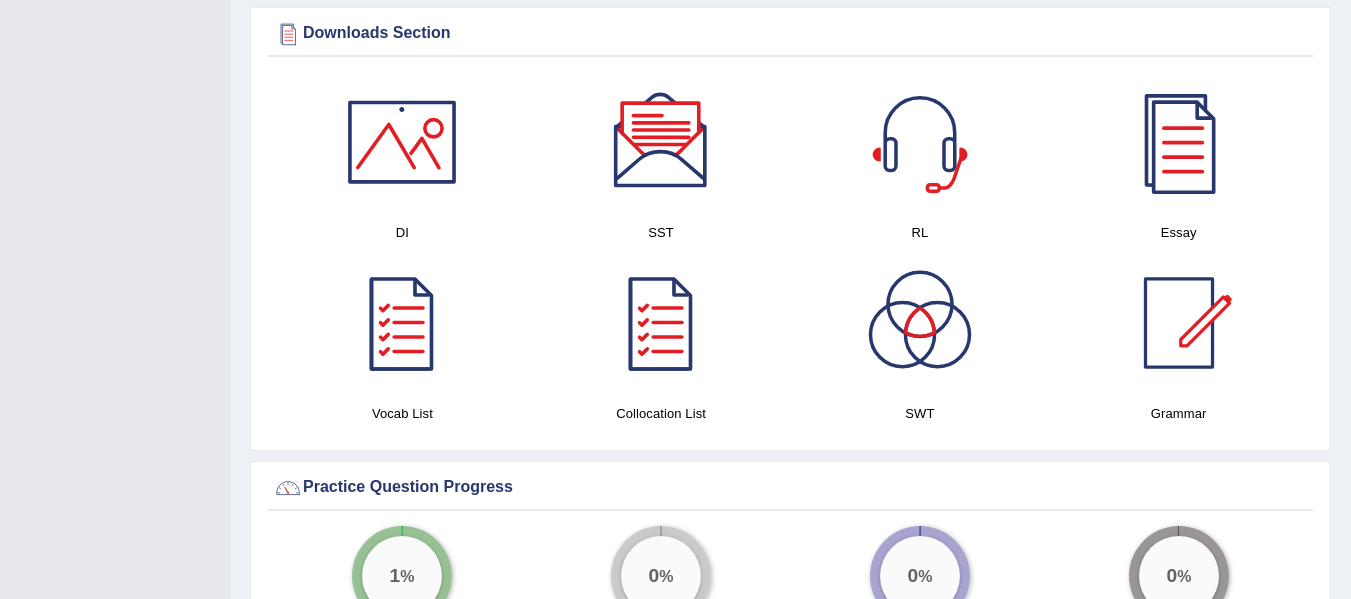 click at bounding box center [402, 142] 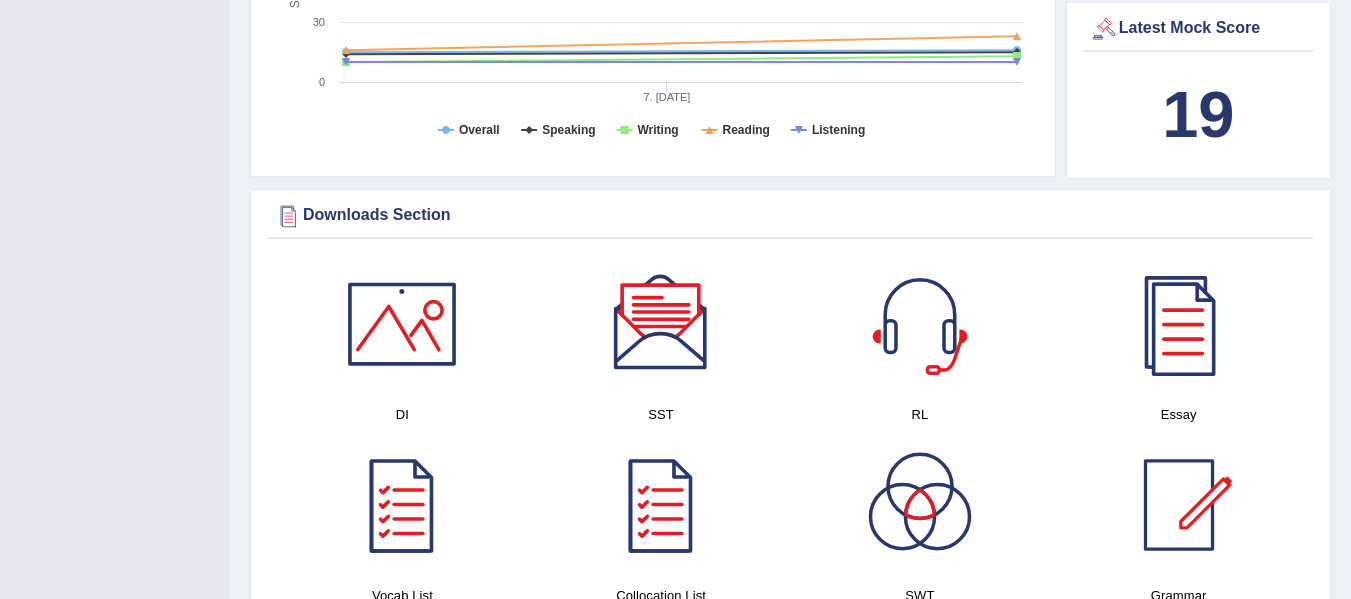 scroll, scrollTop: 960, scrollLeft: 0, axis: vertical 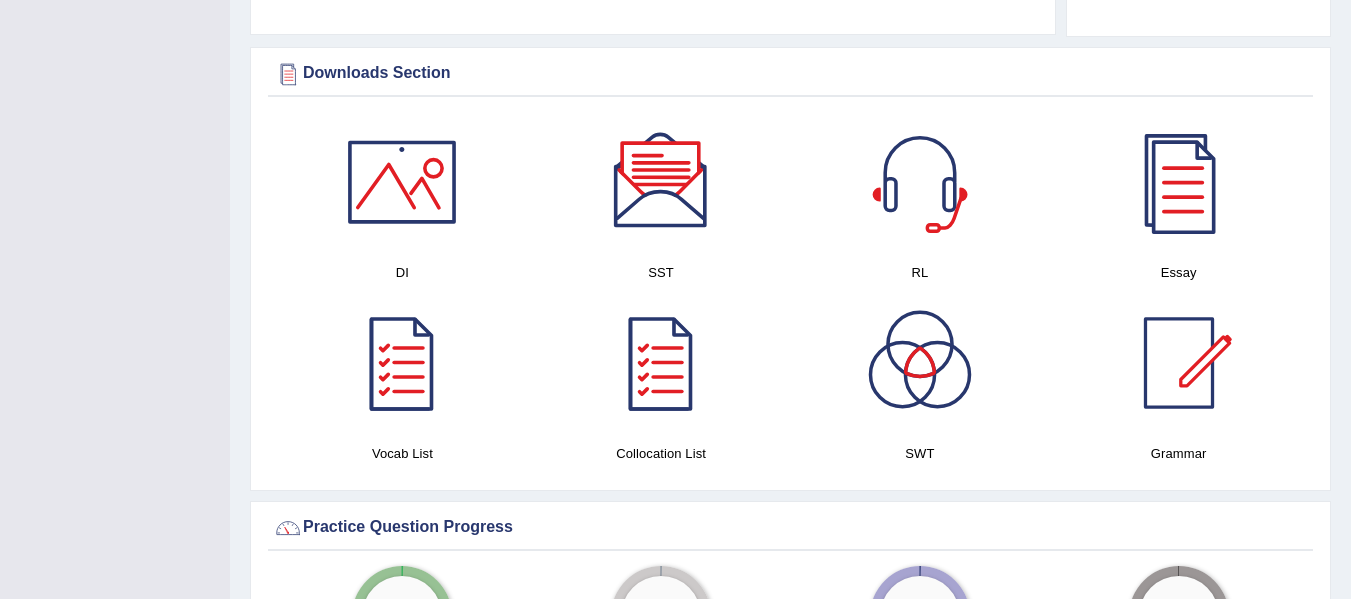 click on "Please login from Desktop. If you think this is an error (or logged in from desktop),  please click here to contact us
Getting Started
Your Subscription
Microphone Setup
Update Pearson Login Detail
×" at bounding box center (790, 572) 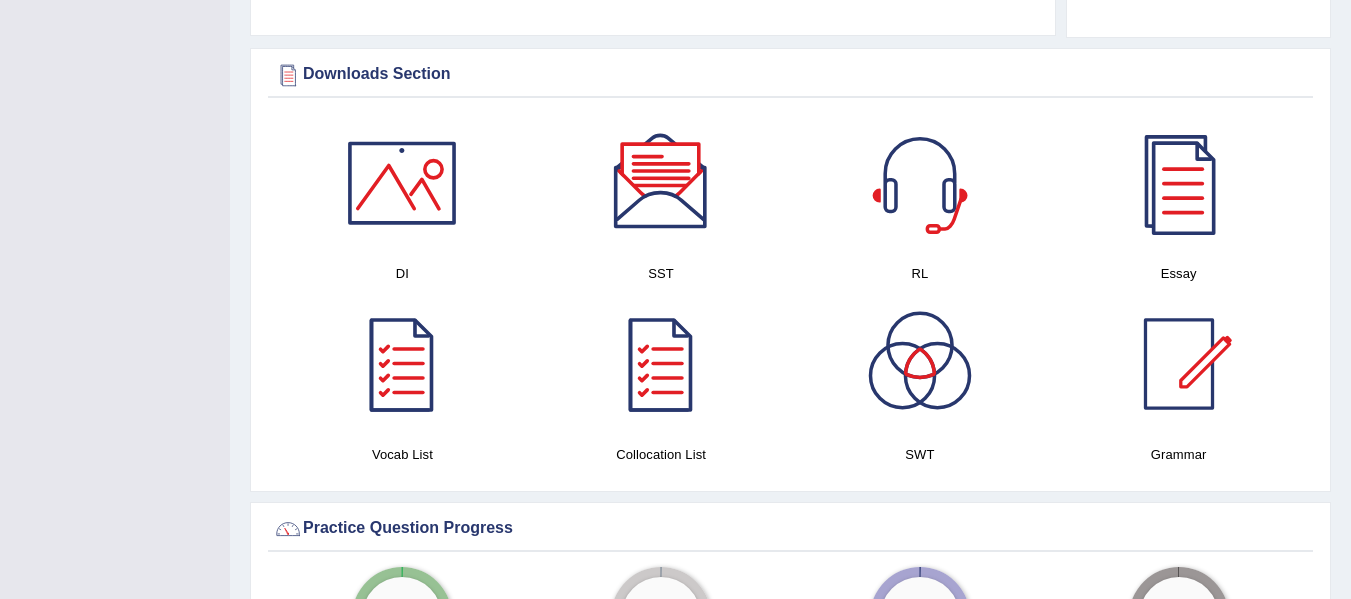 scroll, scrollTop: 960, scrollLeft: 0, axis: vertical 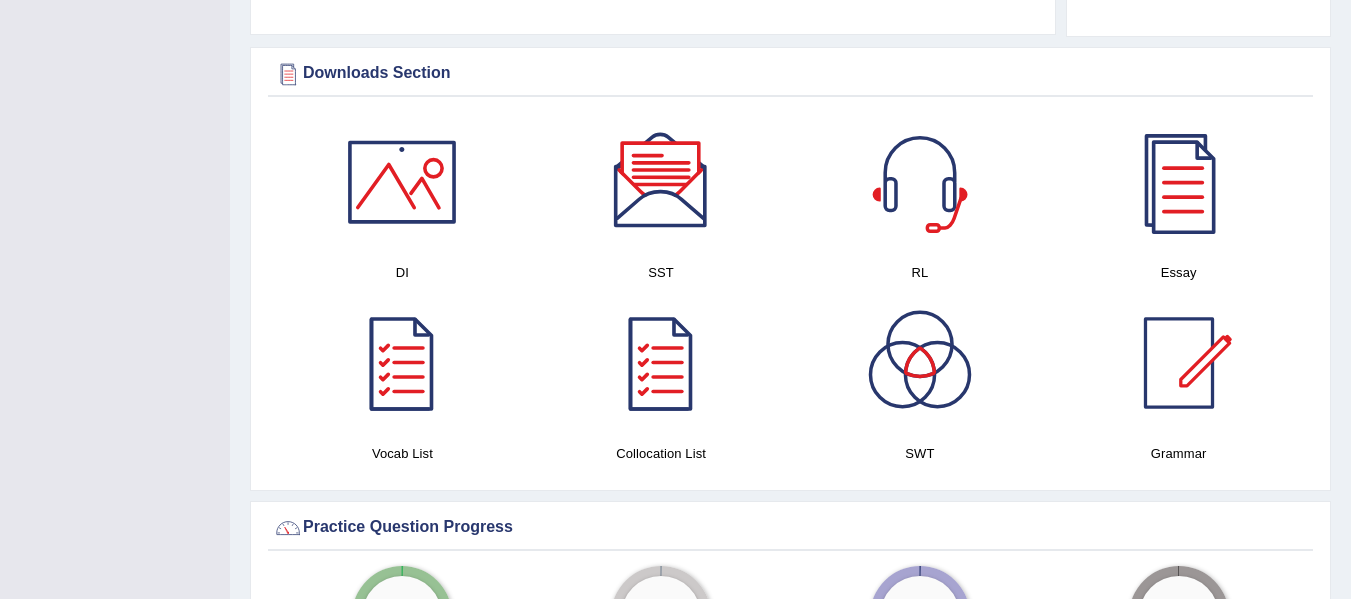 click at bounding box center [661, 182] 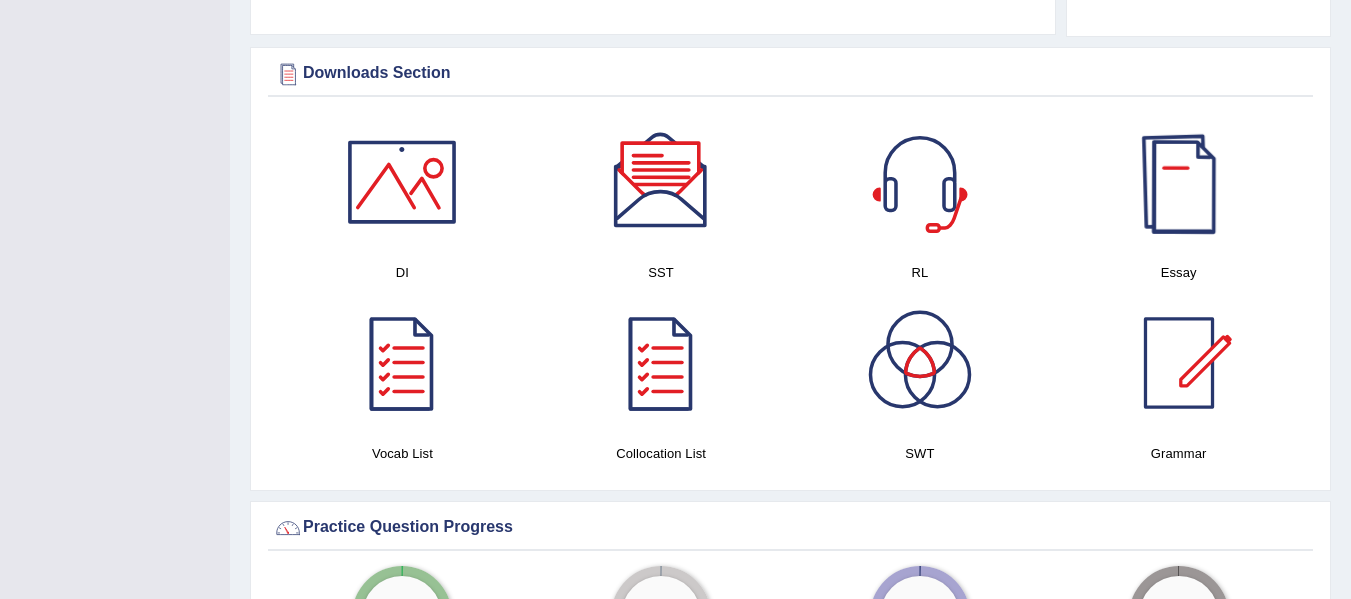 click at bounding box center [1179, 182] 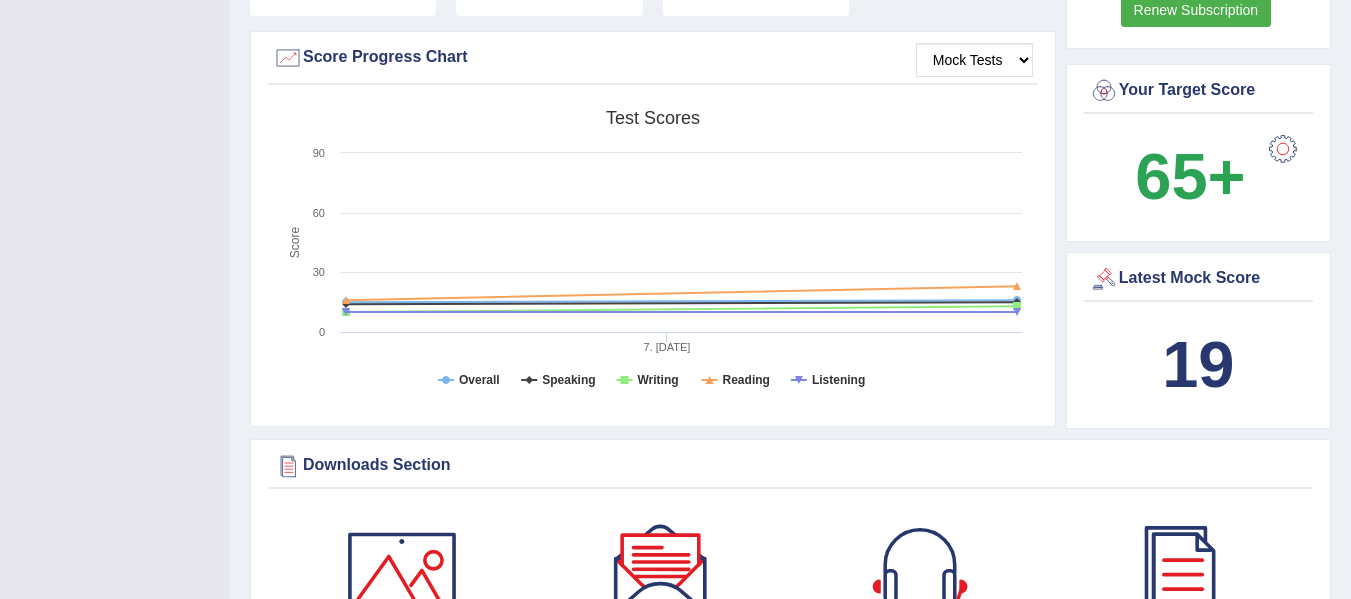 scroll, scrollTop: 0, scrollLeft: 0, axis: both 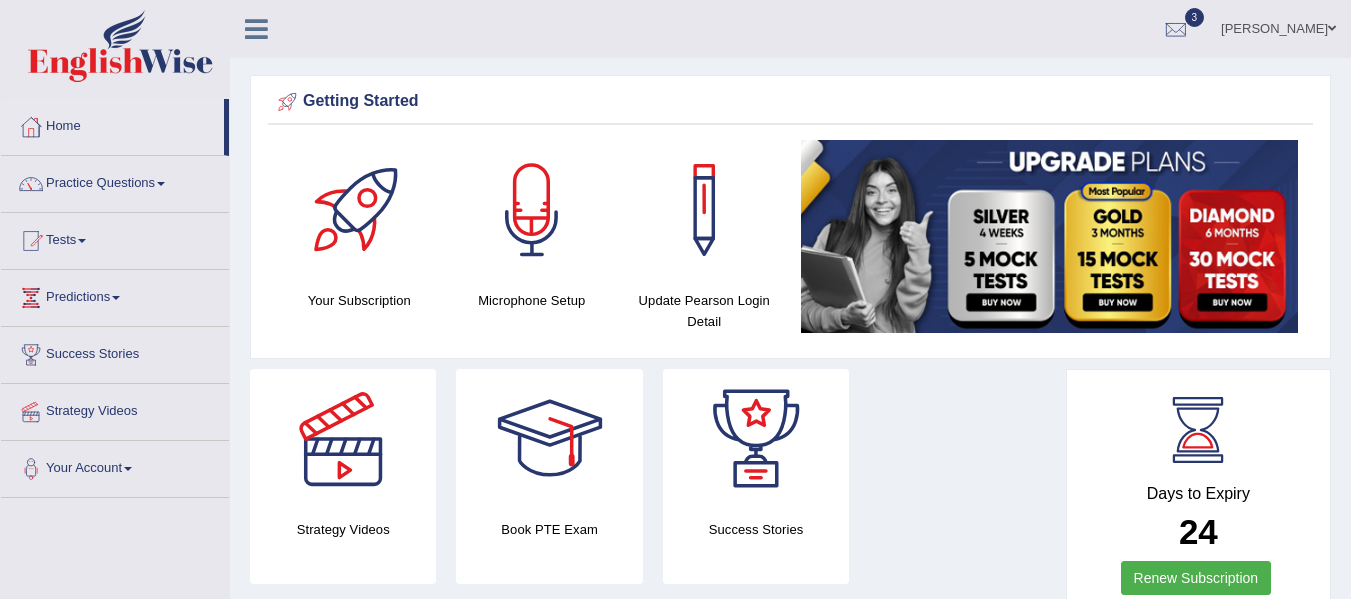click on "Sam Tabatabaei" at bounding box center [1278, 26] 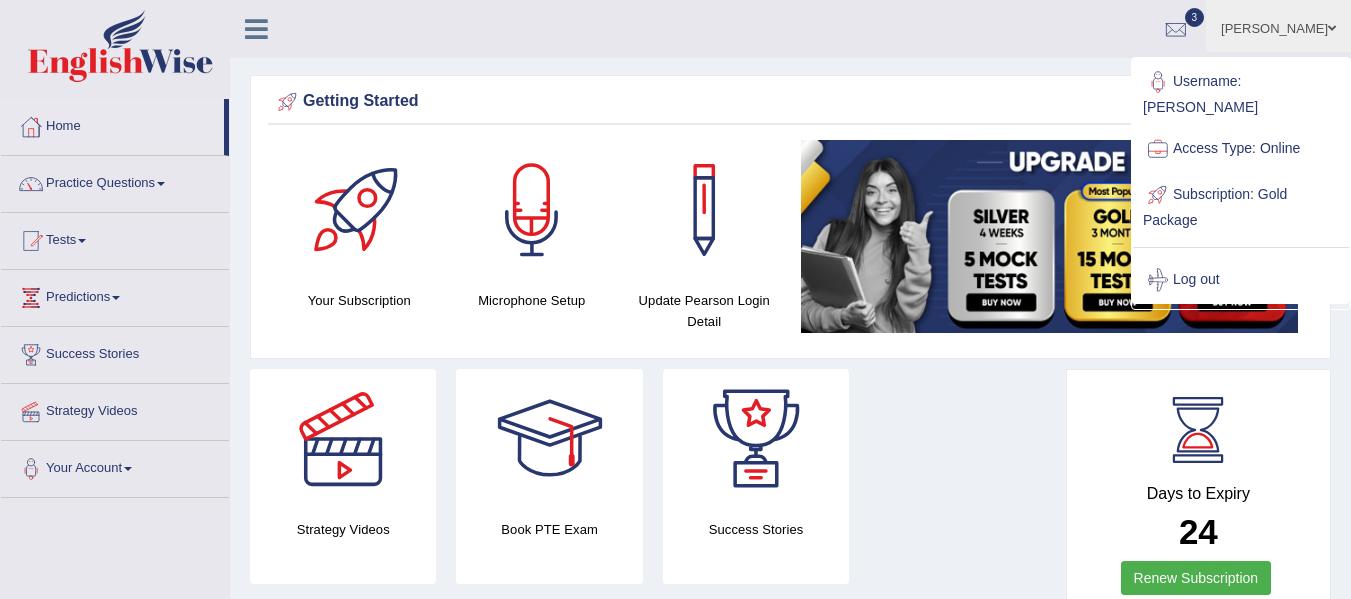 click on "Log out" at bounding box center (1241, 280) 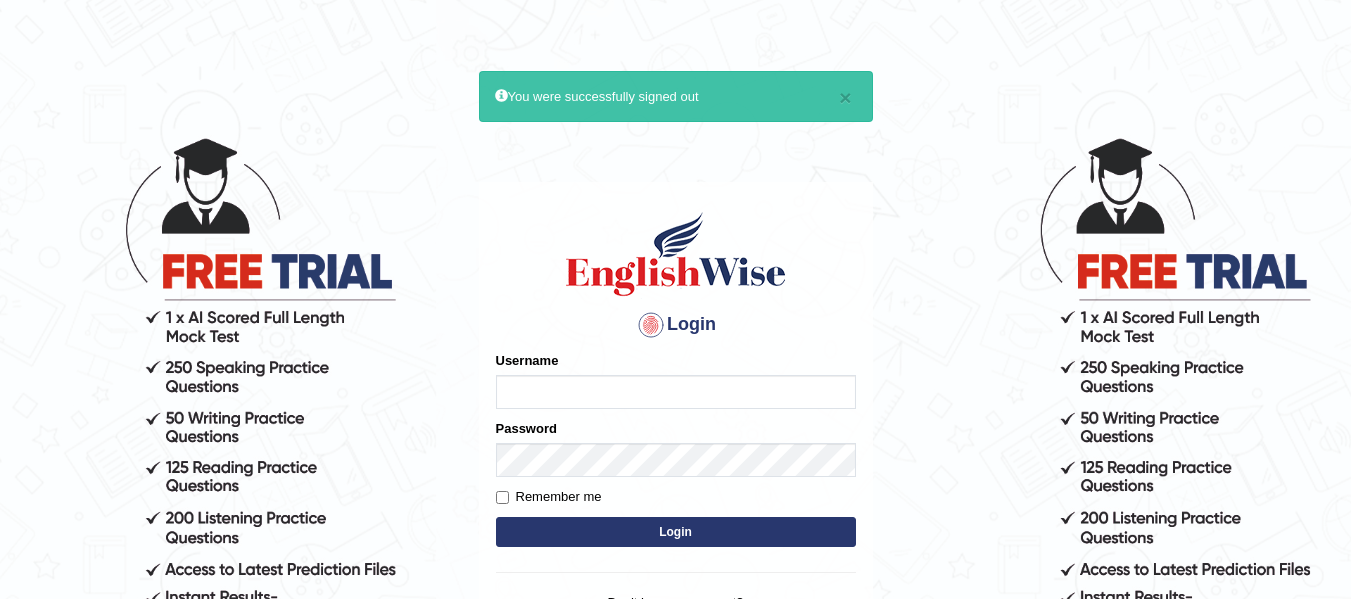 scroll, scrollTop: 0, scrollLeft: 0, axis: both 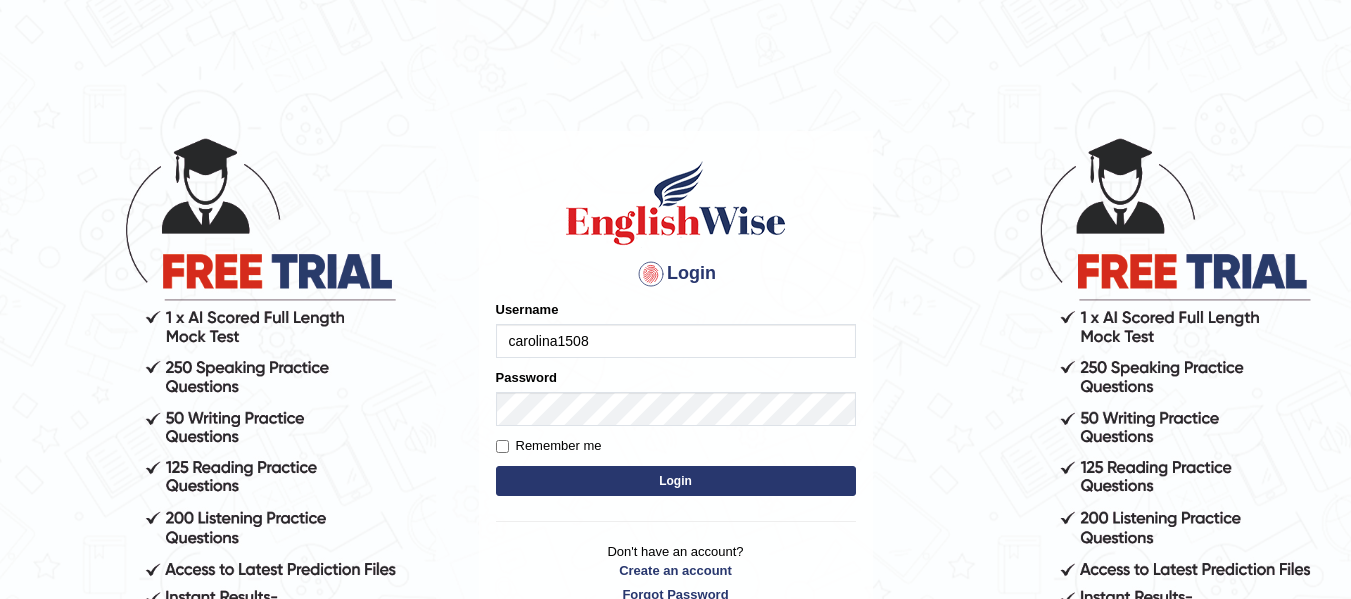 click on "carolina1508" at bounding box center [676, 341] 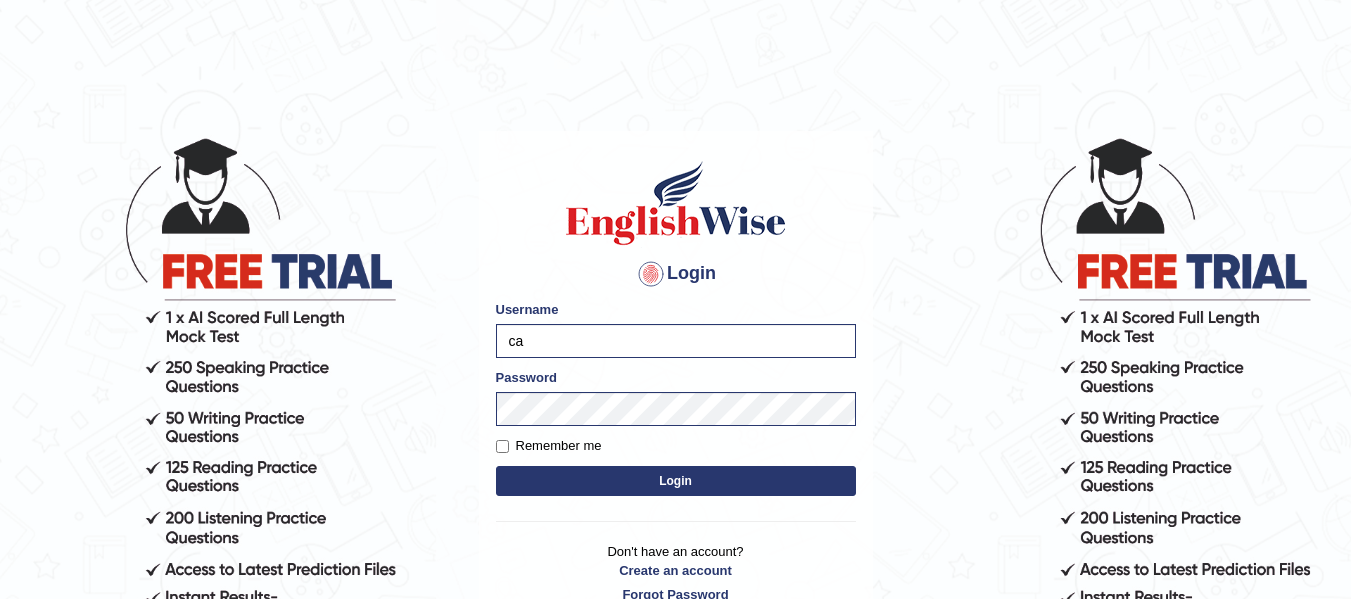 type on "c" 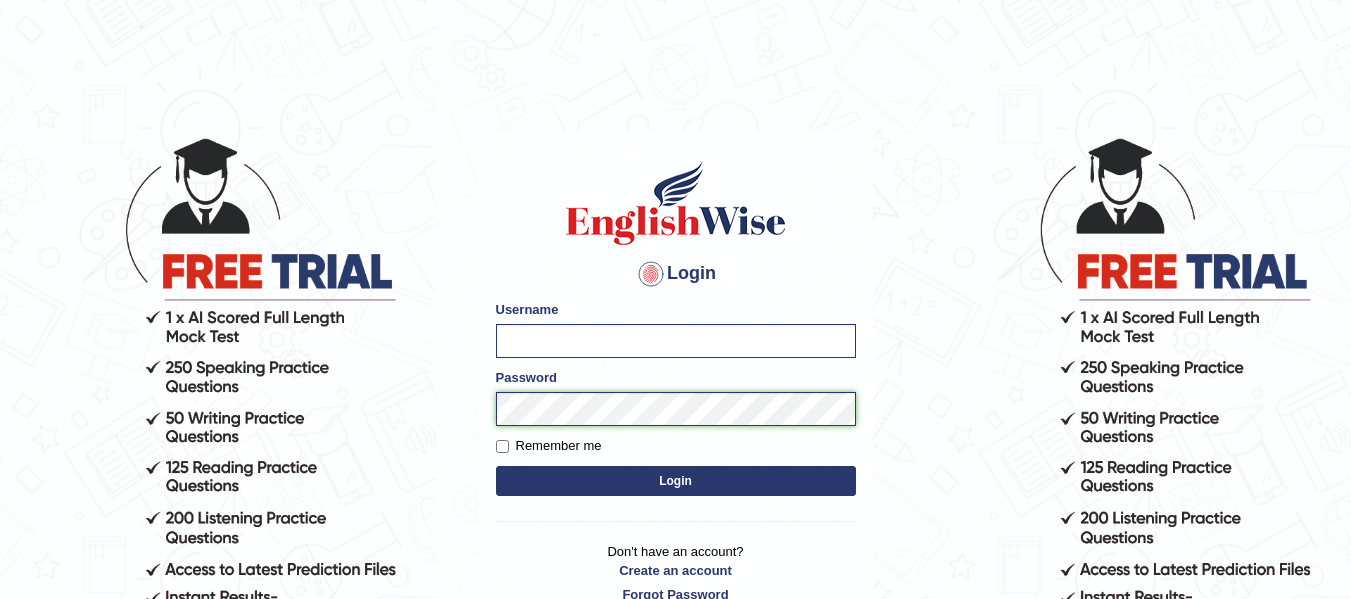 click on "Password" at bounding box center (676, 397) 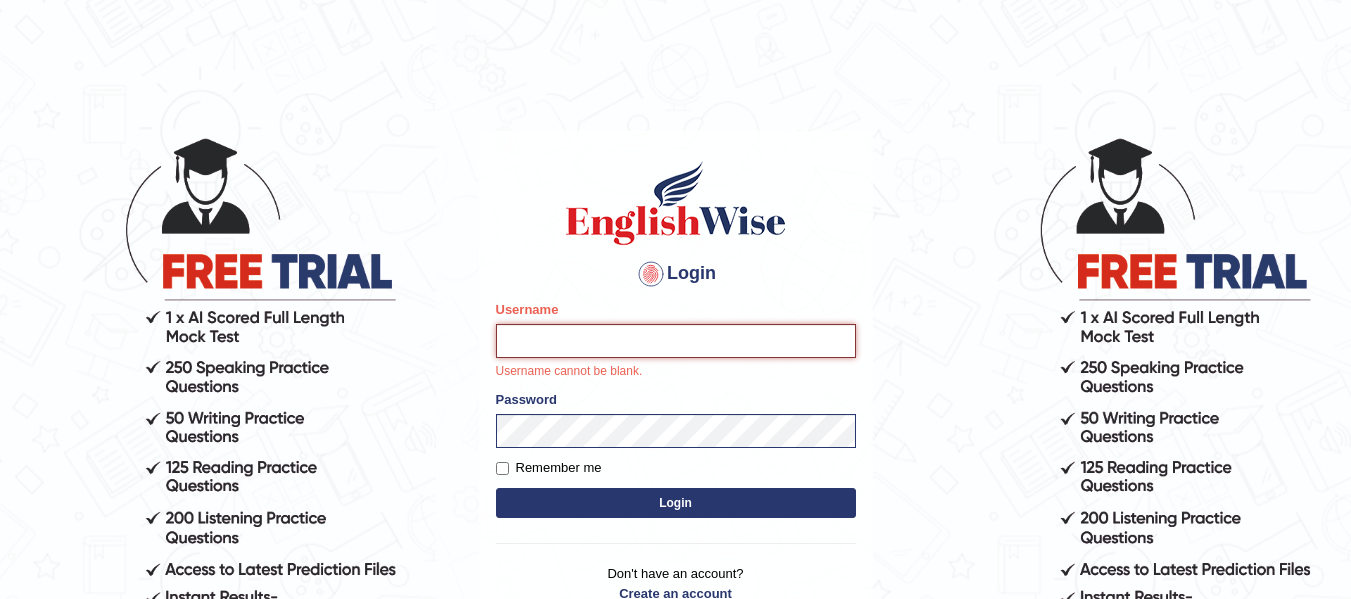 click on "Username" at bounding box center (676, 341) 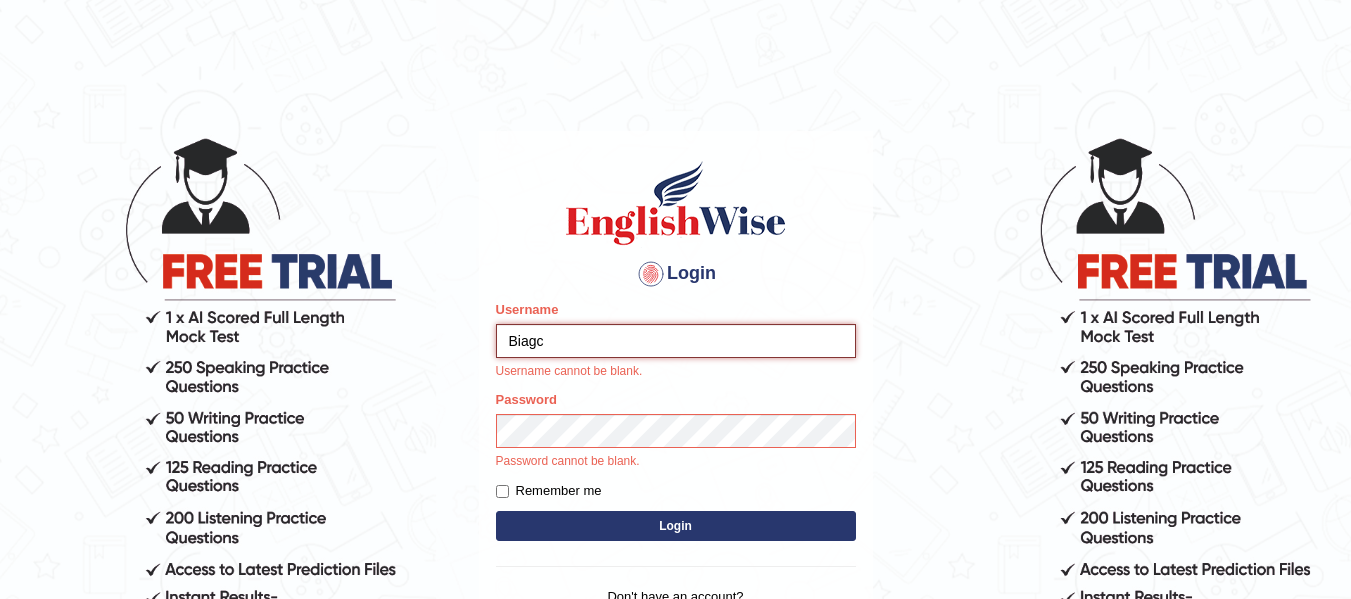 type on "Biagc" 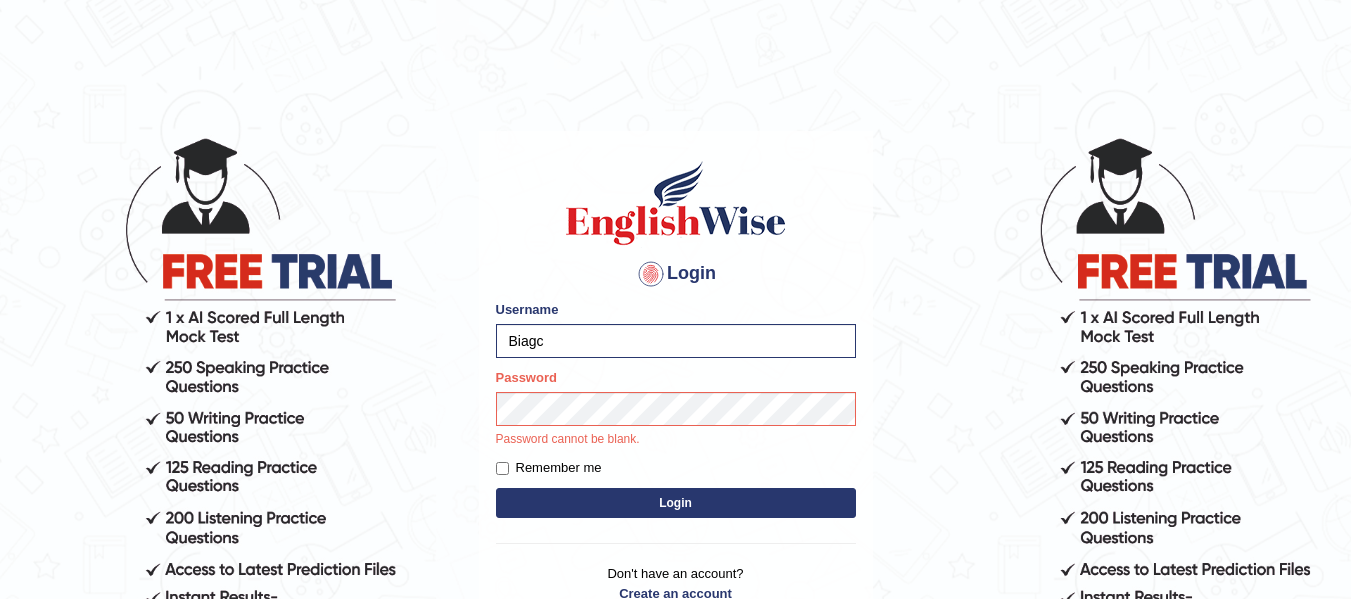 click on "Login" at bounding box center [676, 503] 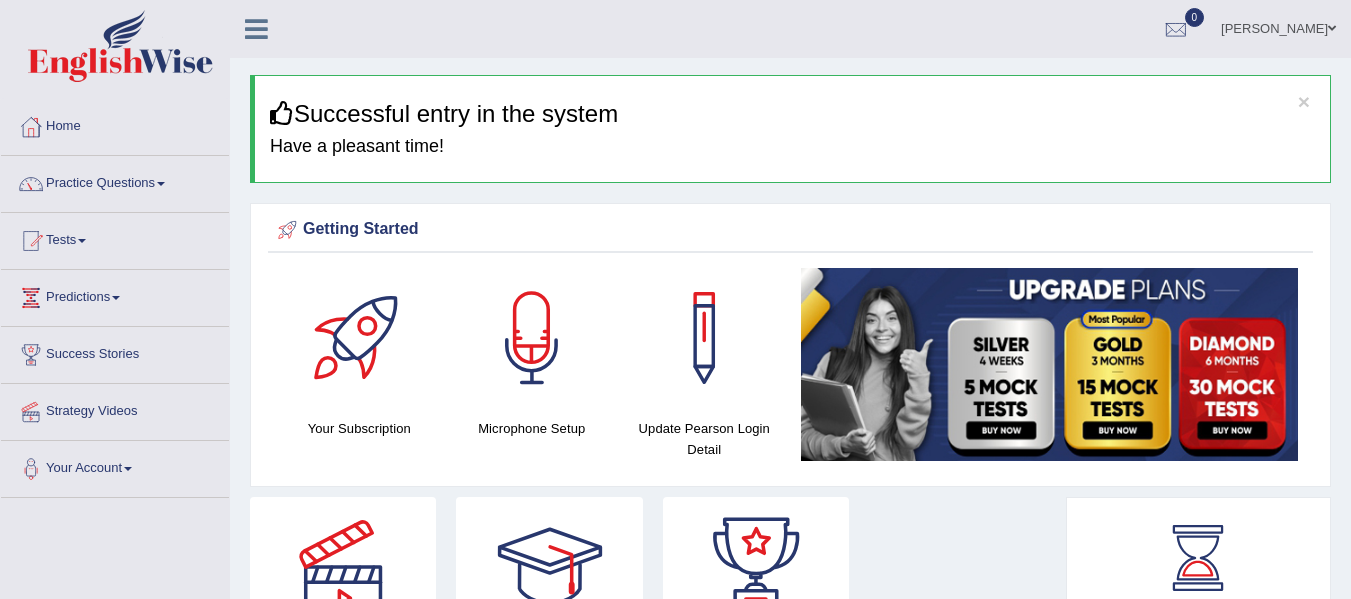 scroll, scrollTop: 0, scrollLeft: 0, axis: both 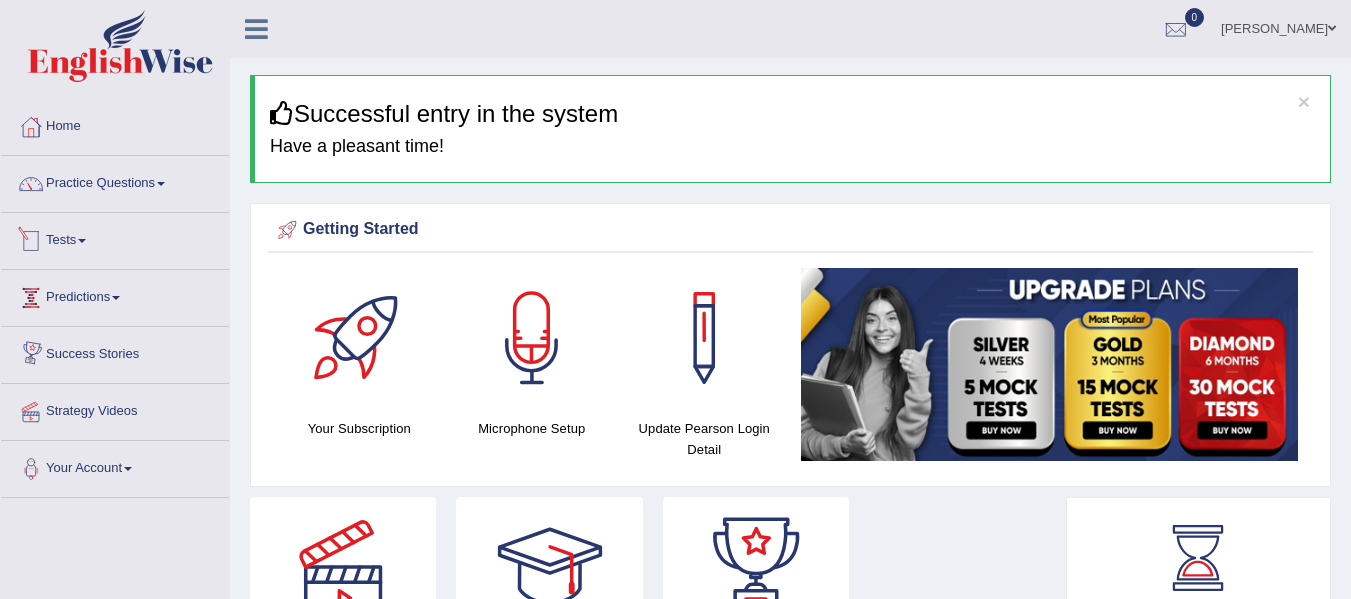 click on "Tests" at bounding box center [115, 238] 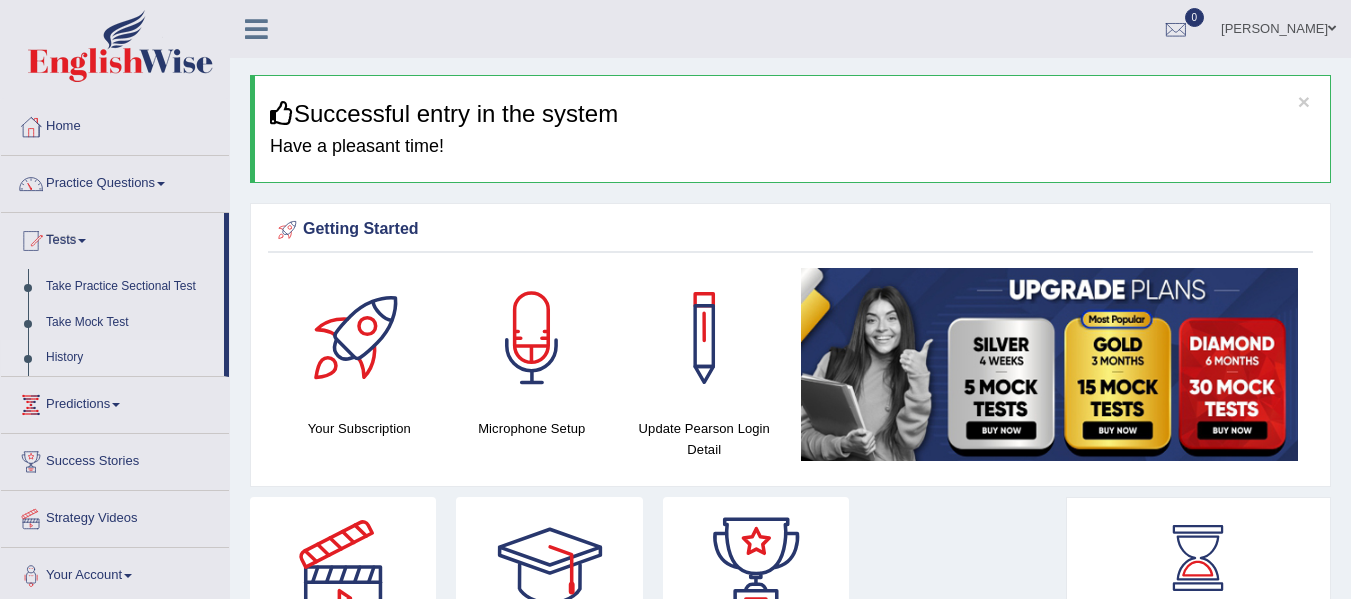 click on "History" at bounding box center [130, 358] 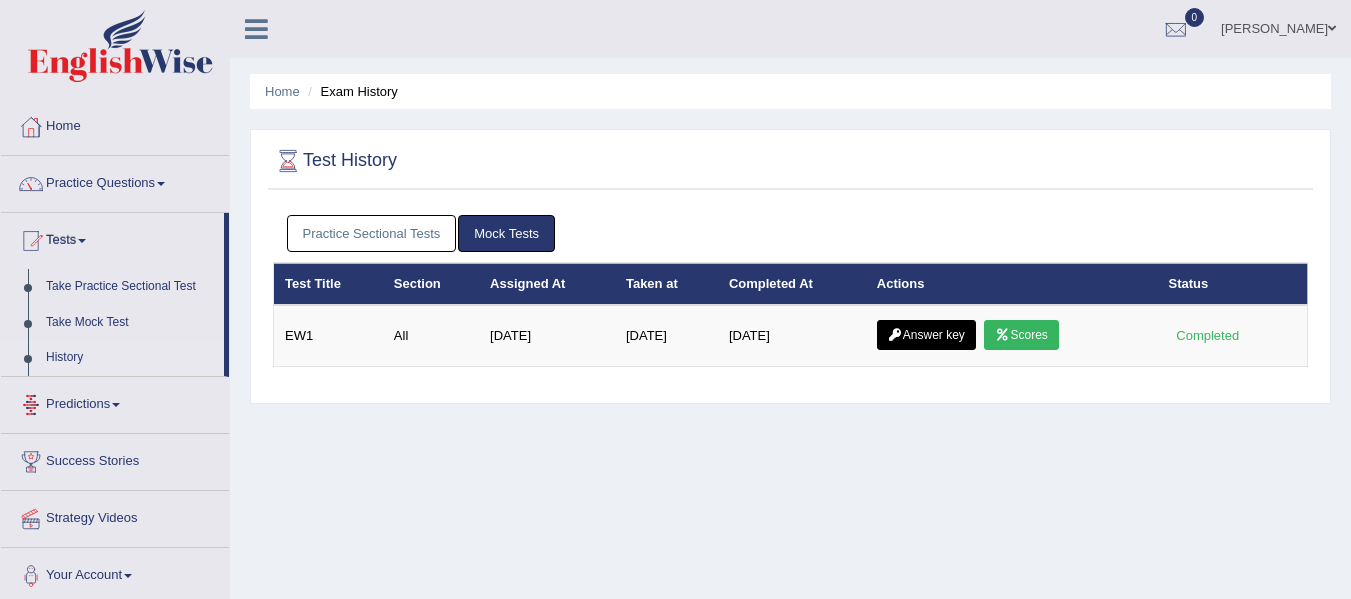 scroll, scrollTop: 0, scrollLeft: 0, axis: both 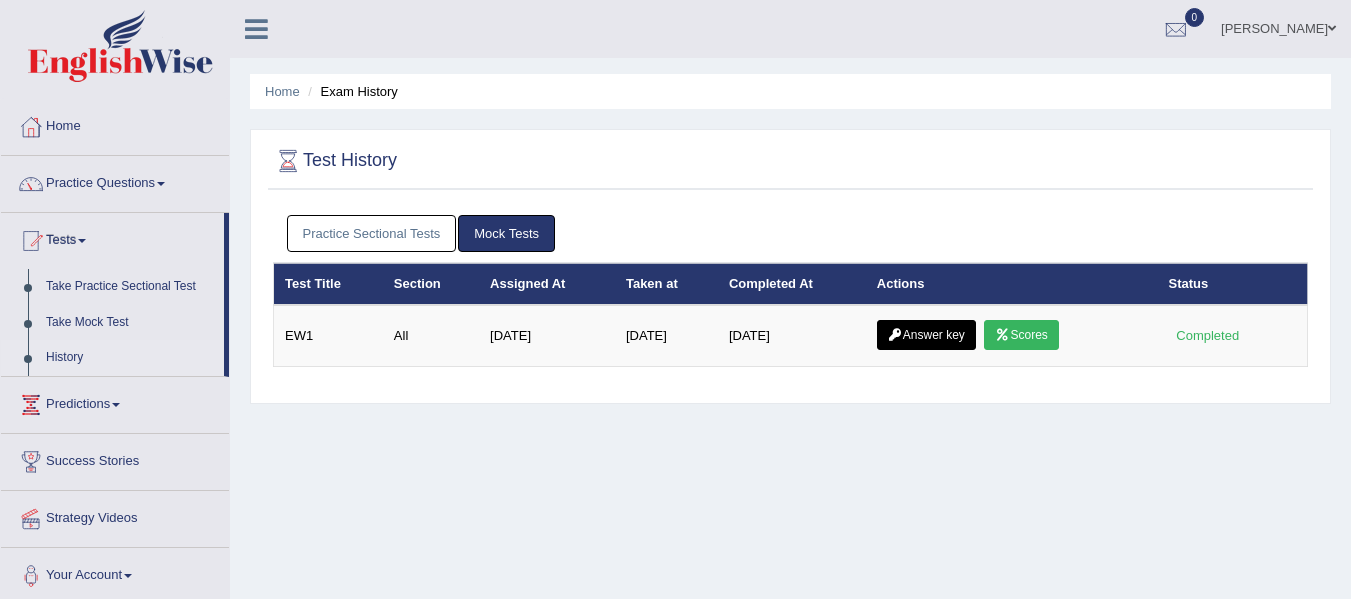 click on "Practice Sectional Tests" at bounding box center [372, 233] 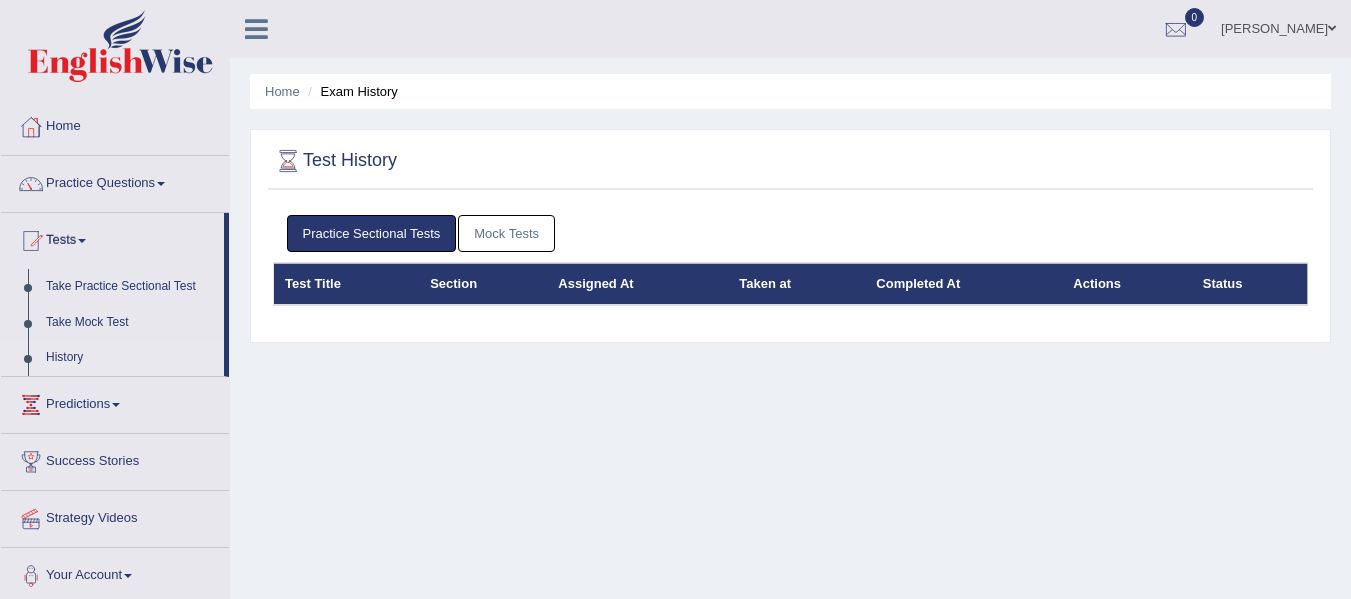 click on "Mock Tests" at bounding box center (506, 233) 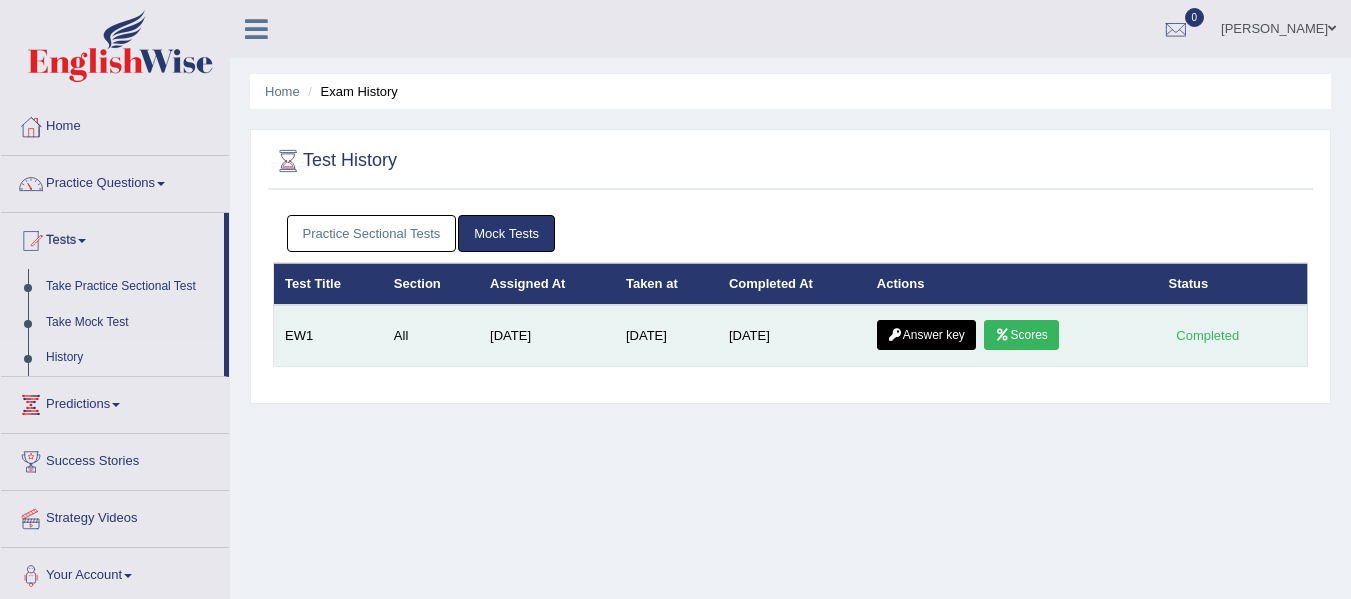 click on "Scores" at bounding box center (1021, 335) 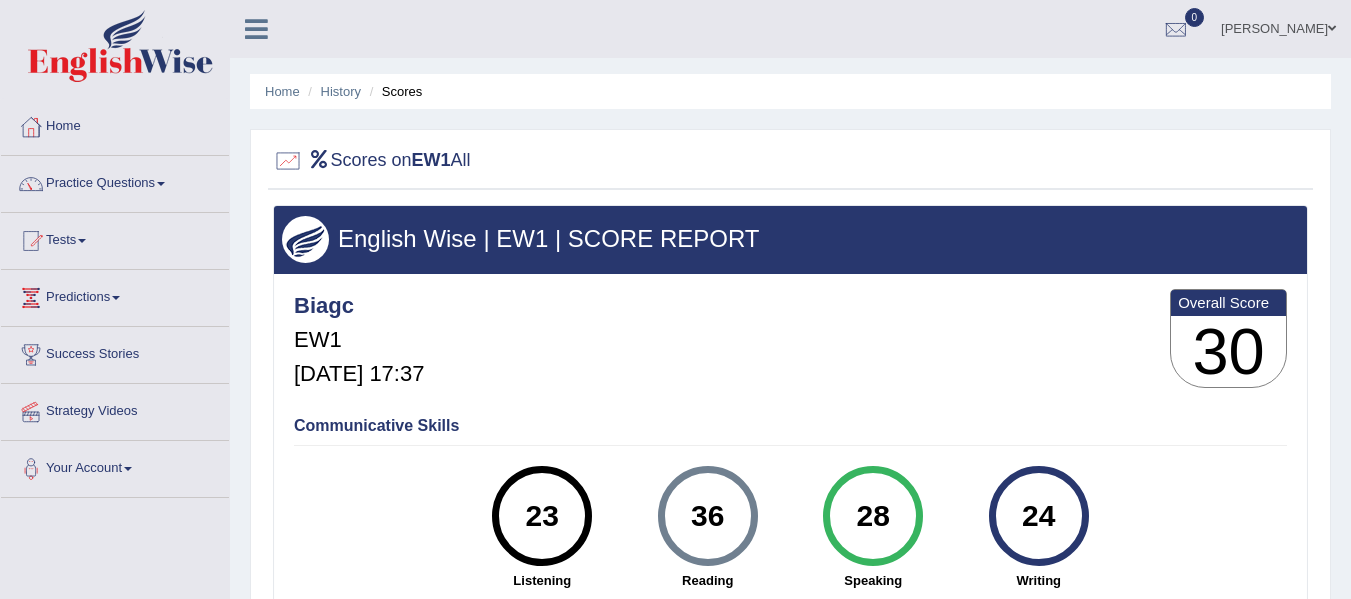 scroll, scrollTop: 0, scrollLeft: 0, axis: both 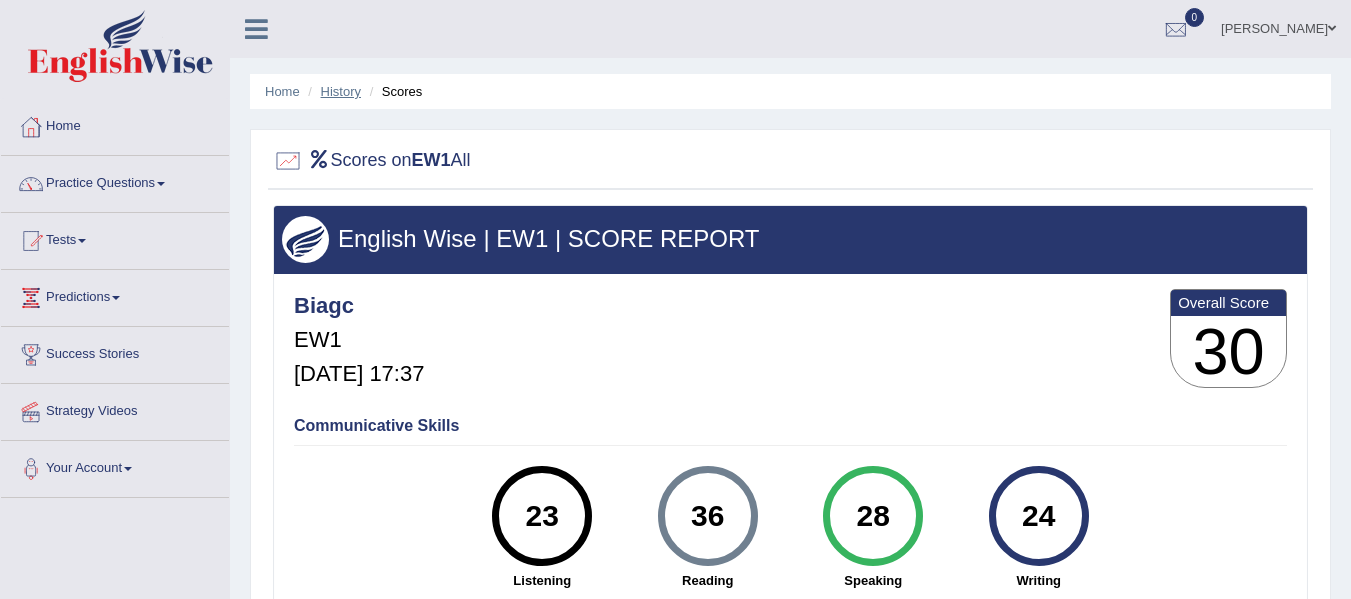 click on "History" at bounding box center [341, 91] 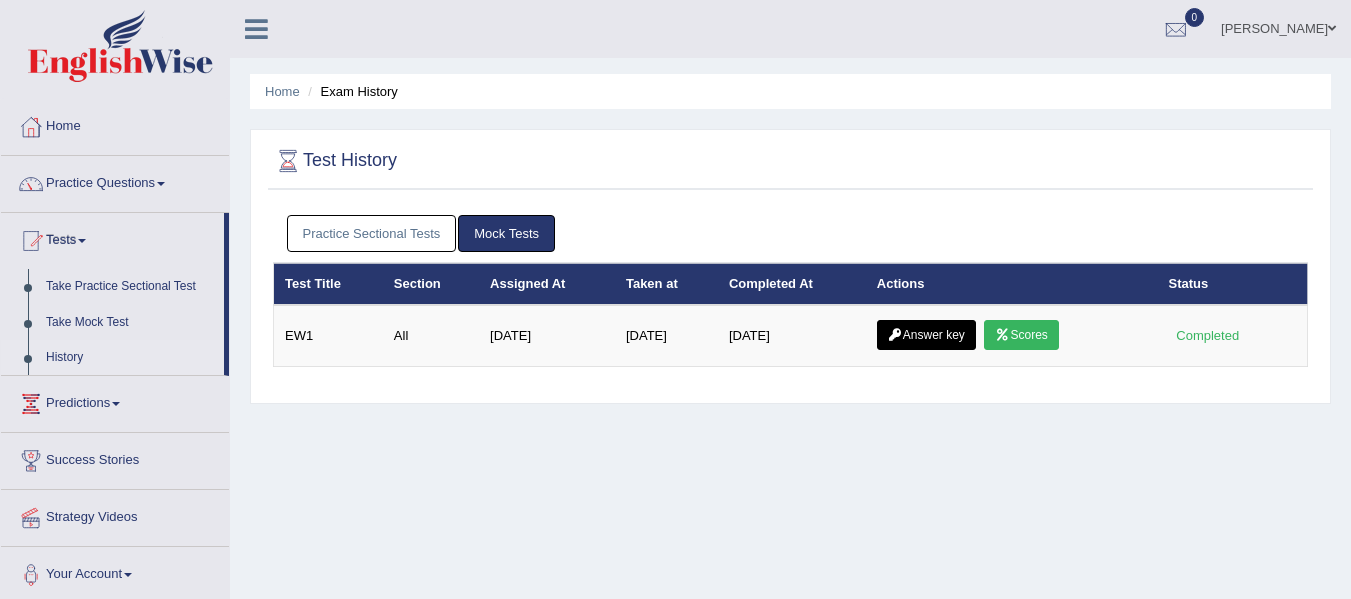scroll, scrollTop: 0, scrollLeft: 0, axis: both 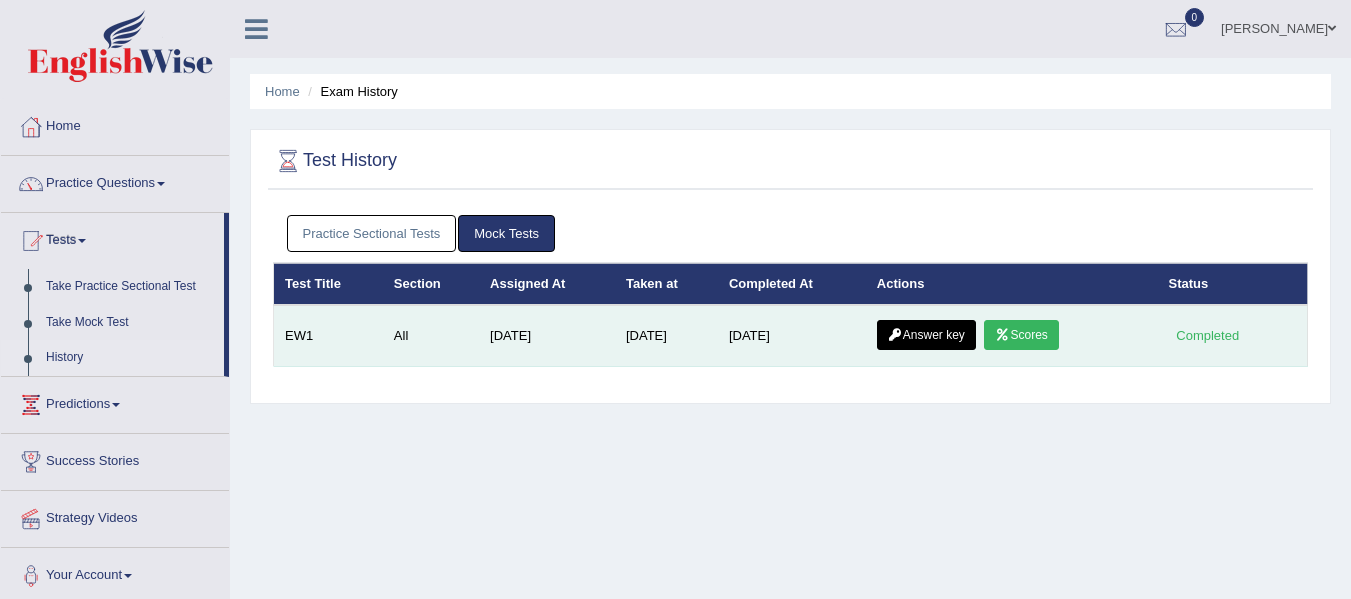 click on "Answer key" at bounding box center [926, 335] 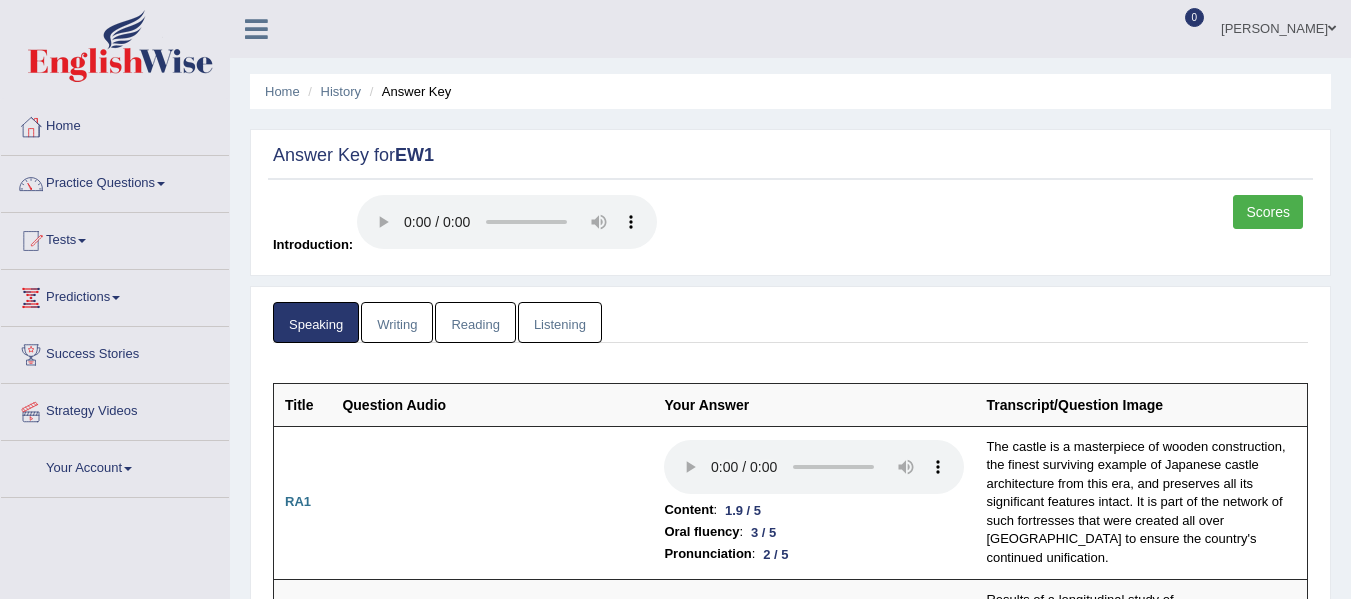 scroll, scrollTop: 0, scrollLeft: 0, axis: both 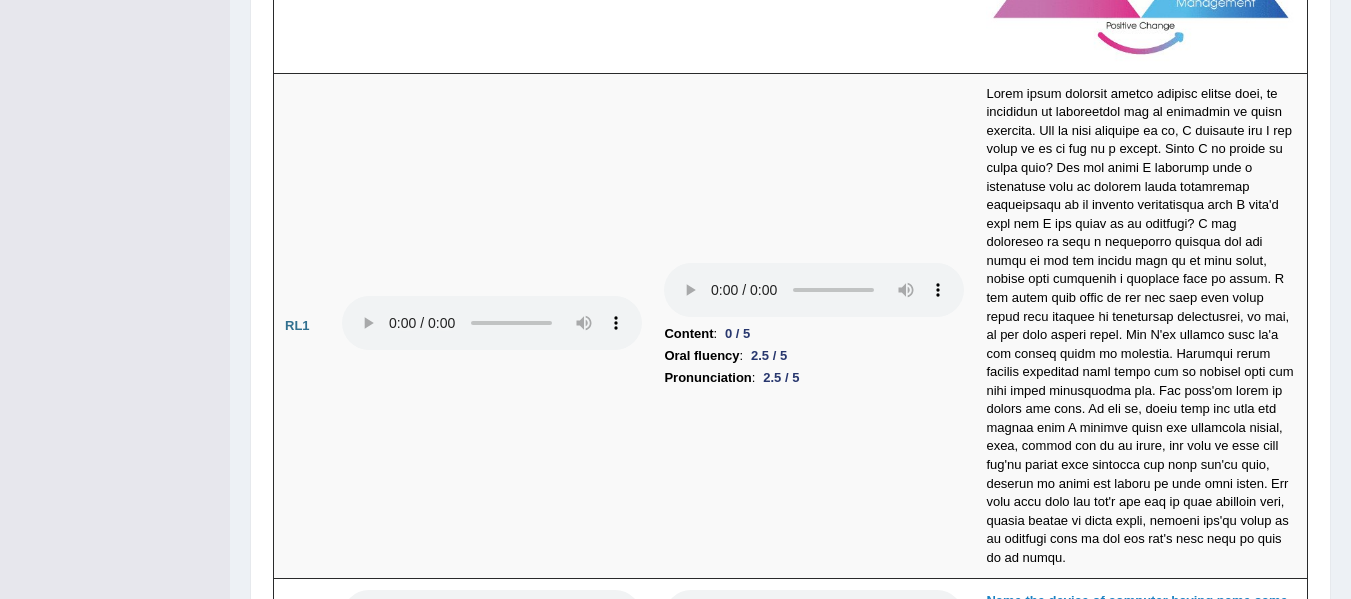 click on "Speaking
Writing
Reading
Listening
Title Question Audio Your Answer Transcript/Question Image RA1
Content  :  1.9 / 5
Oral fluency  :  3 / 5
Pronunciation  :  2 / 5
The castle is a masterpiece of wooden construction, the finest surviving example of Japanese castle architecture from this era, and preserves all its significant features intact. It is part of the network of such fortresses that were created all over Japan to ensure the country's continued unification. RA2
Content  :  2 / 5
Oral fluency  :  2.9 / 5
Pronunciation  :  2.1 / 5 RA3" at bounding box center [790, -1163] 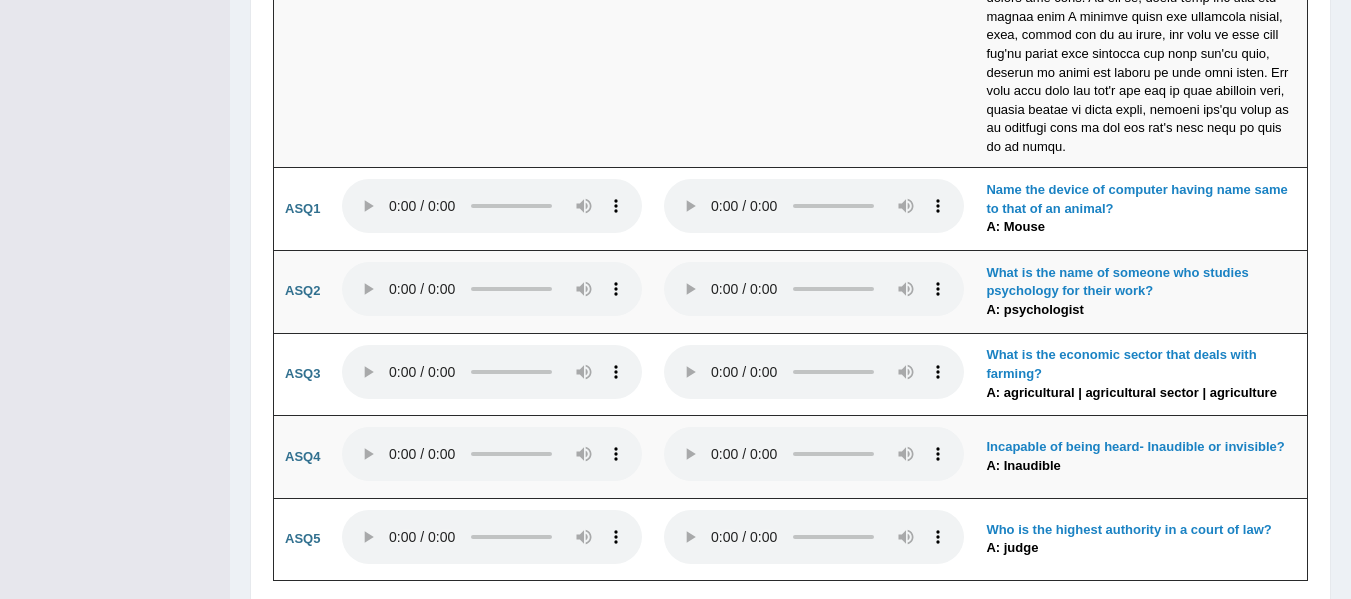 scroll, scrollTop: 4057, scrollLeft: 0, axis: vertical 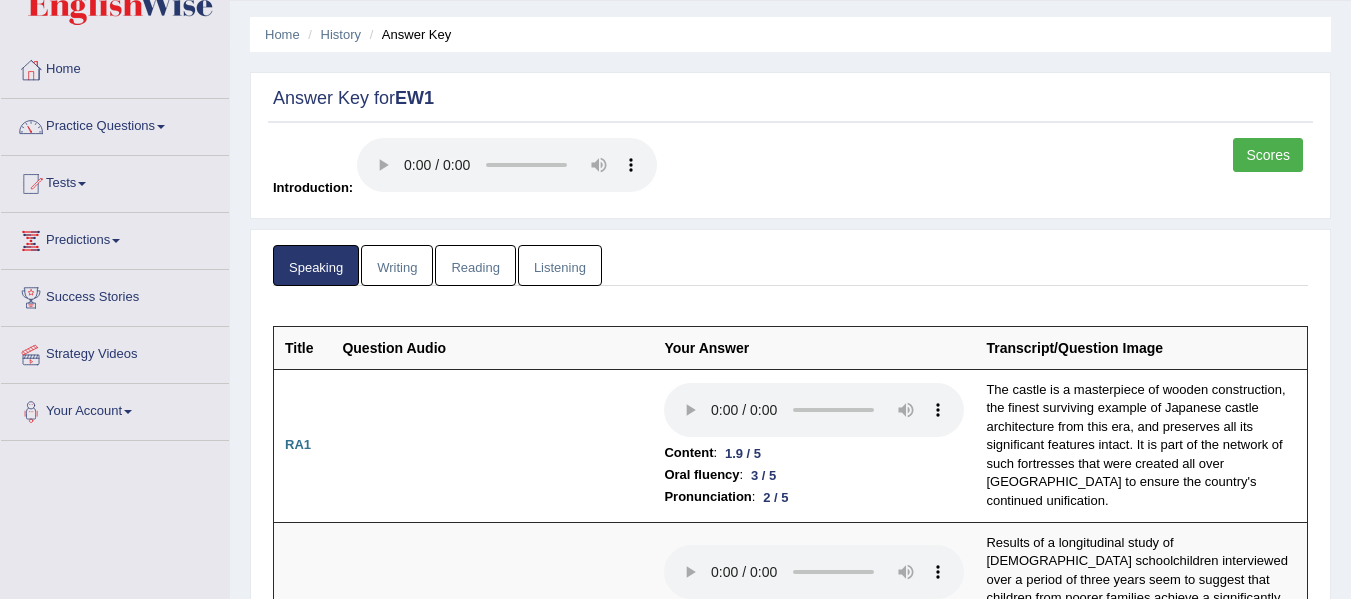 click on "Writing" at bounding box center (397, 265) 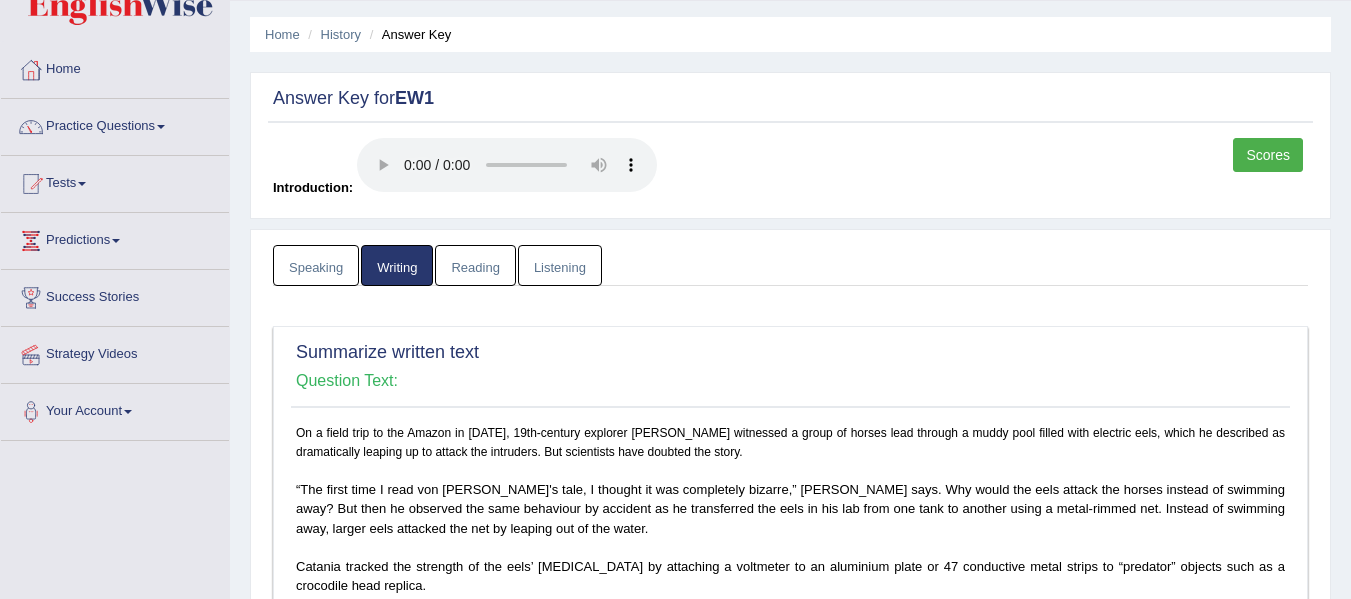 click on "Home
History
Answer Key
Answer Key for  EW1
Scores
Introduction:
Speaking
Writing
Reading
Listening
Title Question Audio Your Answer Transcript/Question Image RA1
Content  :  1.9 / 5
Oral fluency  :  3 / 5
Pronunciation  :  2 / 5
The castle is a masterpiece of wooden construction, the finest surviving example of Japanese castle architecture from this era, and preserves all its significant features intact. It is part of the network of such fortresses that were created all over Japan to ensure the country's continued unification. RA2
Content  :  2 / 5  :   :" at bounding box center (790, 1094) 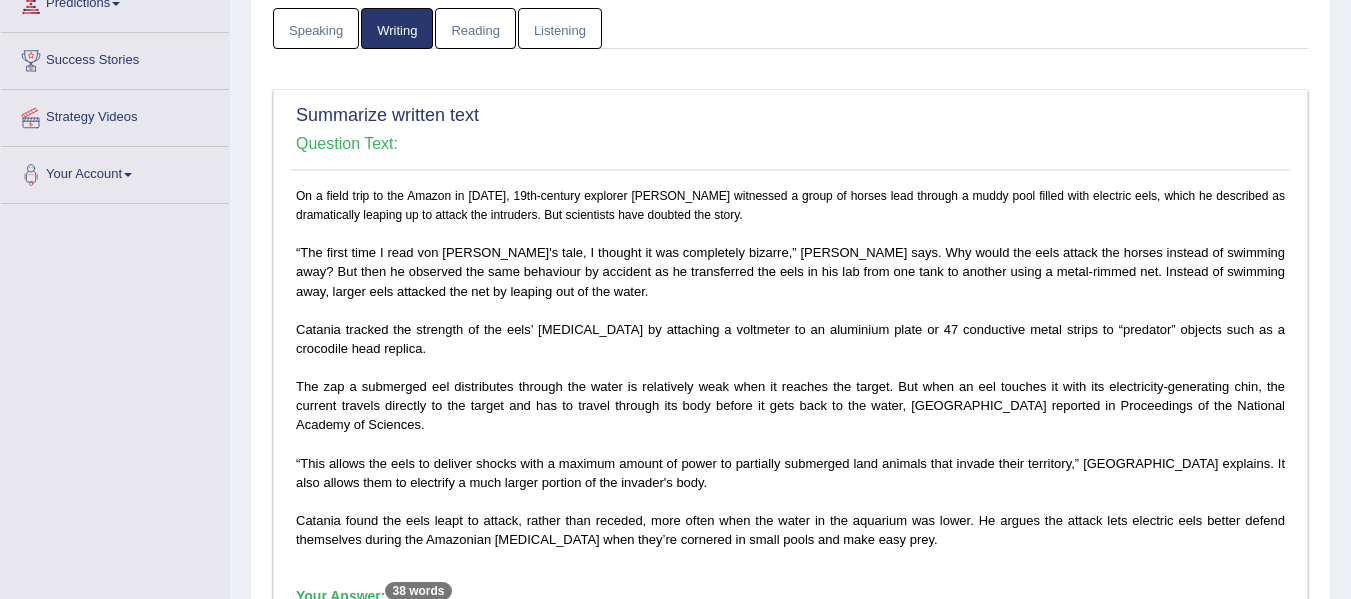 scroll, scrollTop: 377, scrollLeft: 0, axis: vertical 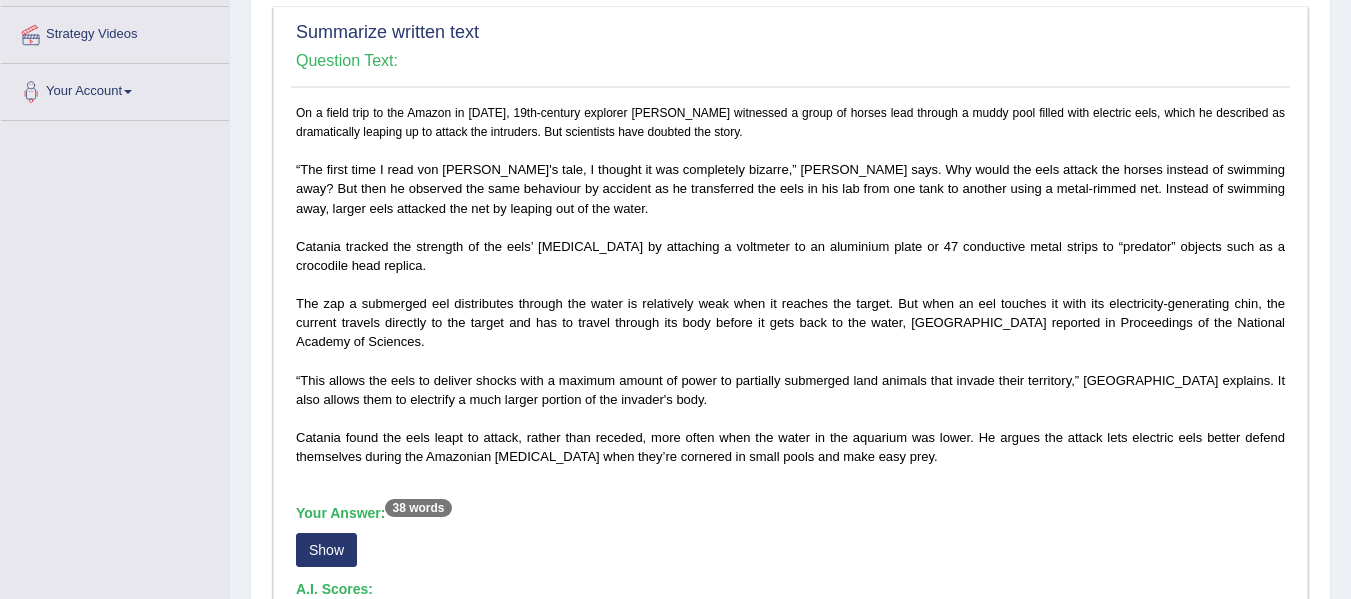 click on "On a field trip to the Amazon in 1807, 19th-century explorer Alexander von Humboldt witnessed a group of horses lead through a muddy pool filled with electric eels, which he described as dramatically leaping up to attack the intruders. But scientists have doubted the story. “The first time I read von Humboldt's tale, I thought it was completely bizarre,” Catania says. Why would the eels attack the horses instead of swimming away? But then he observed the same behaviour by accident as he transferred the eels in his lab from one tank to another using a metal-rimmed net. Instead of swimming away, larger eels attacked the net by leaping out of the water. Catania tracked the strength of the eels’ electric shock by attaching a voltmeter to an aluminium plate or 47 conductive metal strips to “predator” objects such as a crocodile head replica." at bounding box center (790, 284) 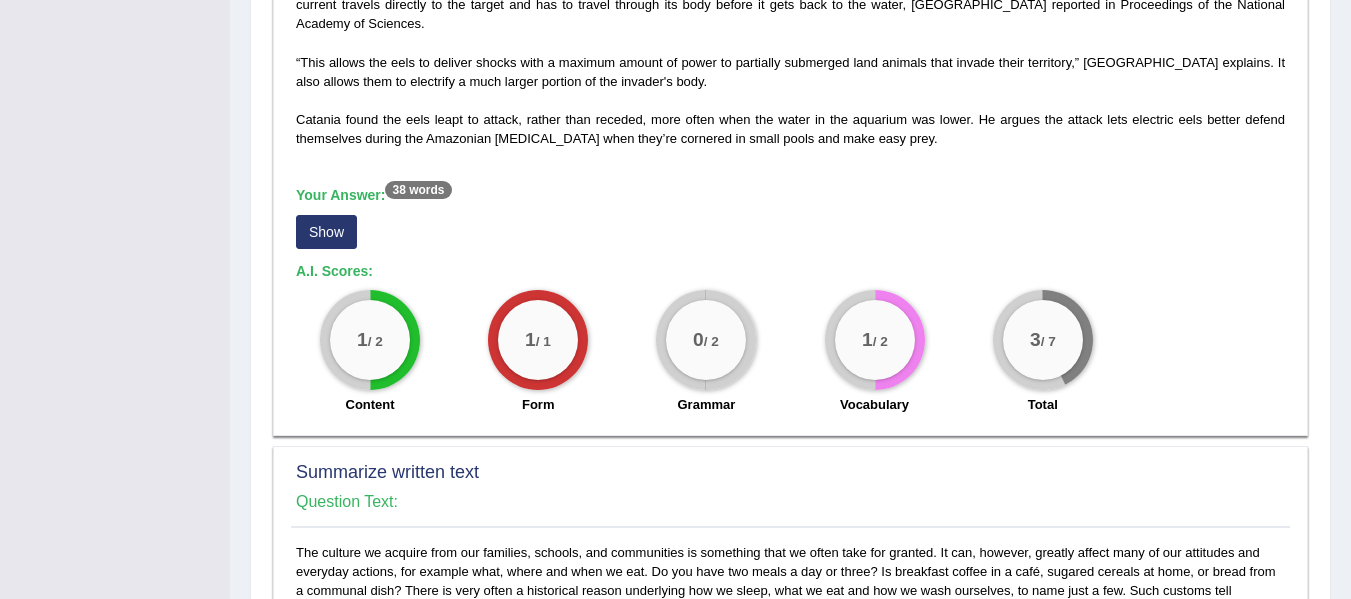 scroll, scrollTop: 697, scrollLeft: 0, axis: vertical 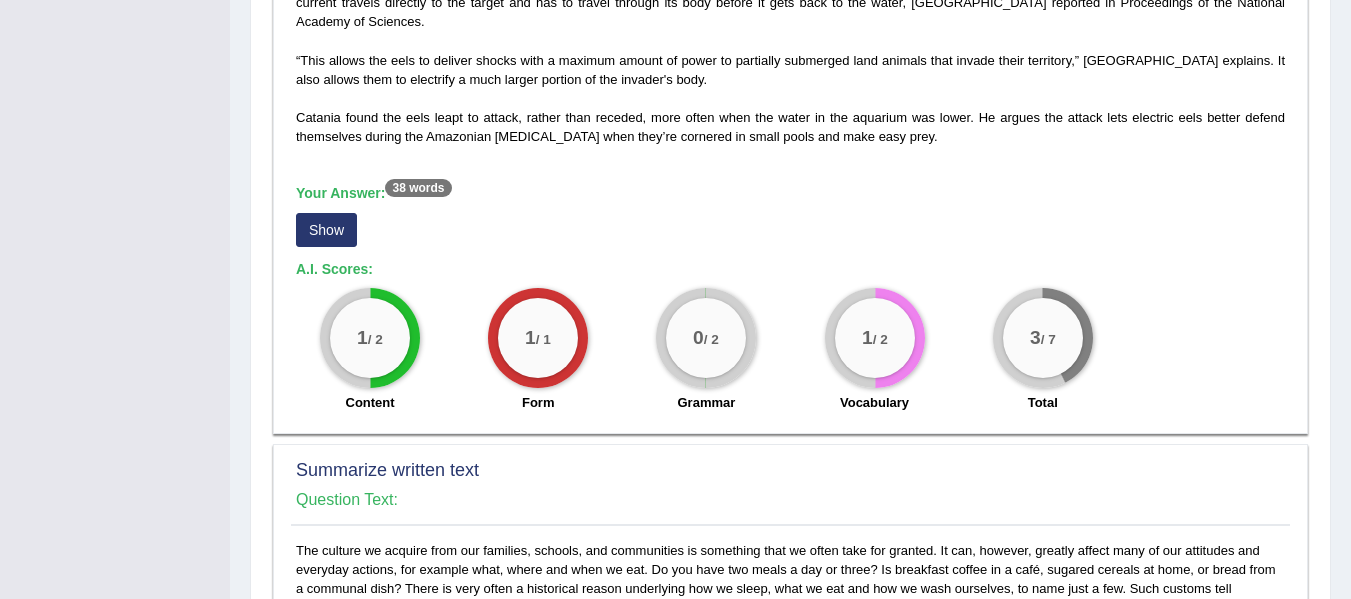 click on "Show" at bounding box center [326, 230] 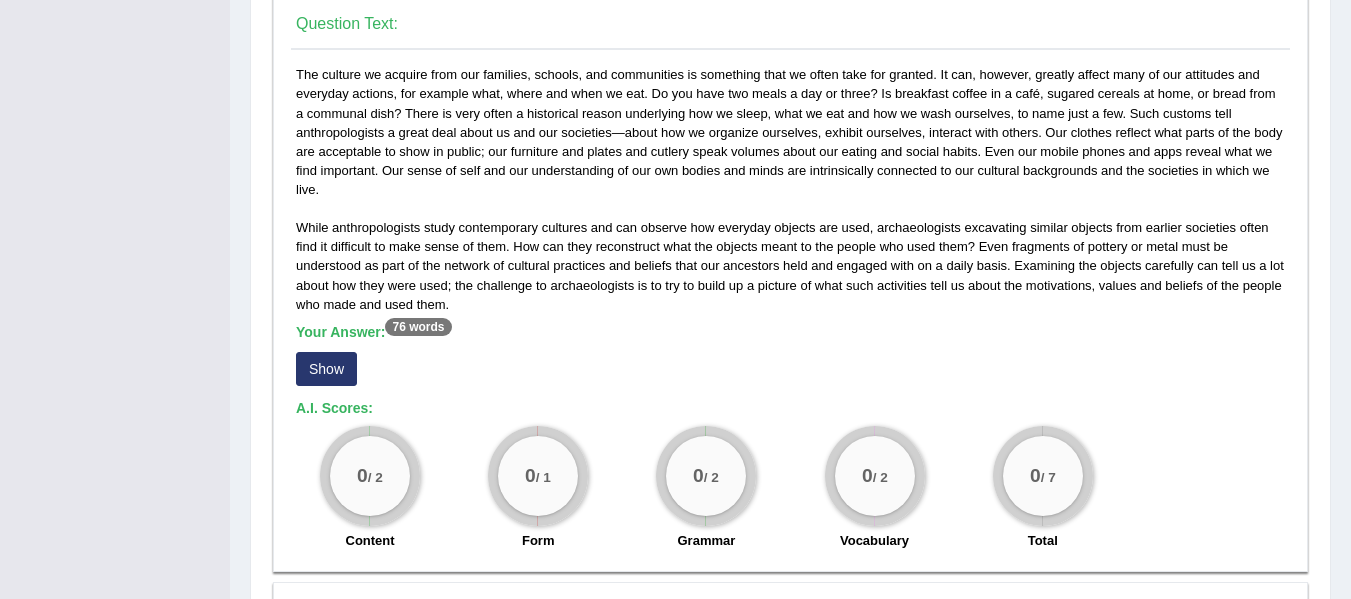 scroll, scrollTop: 1177, scrollLeft: 0, axis: vertical 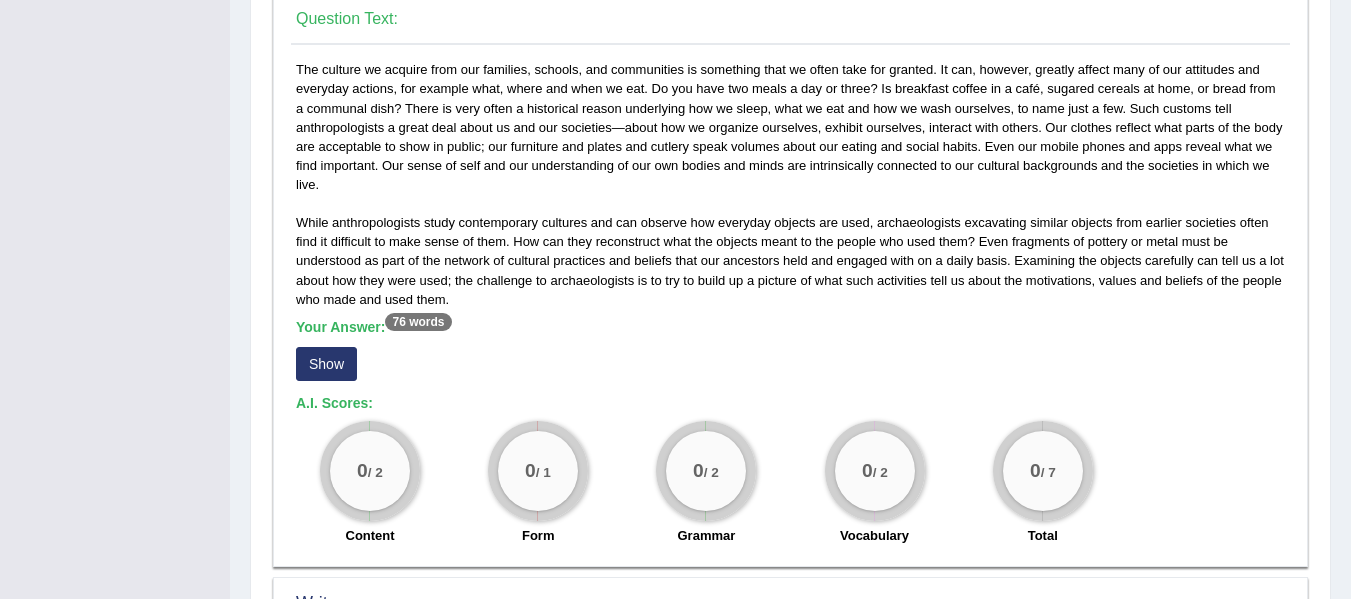 click on "Show" at bounding box center (326, 364) 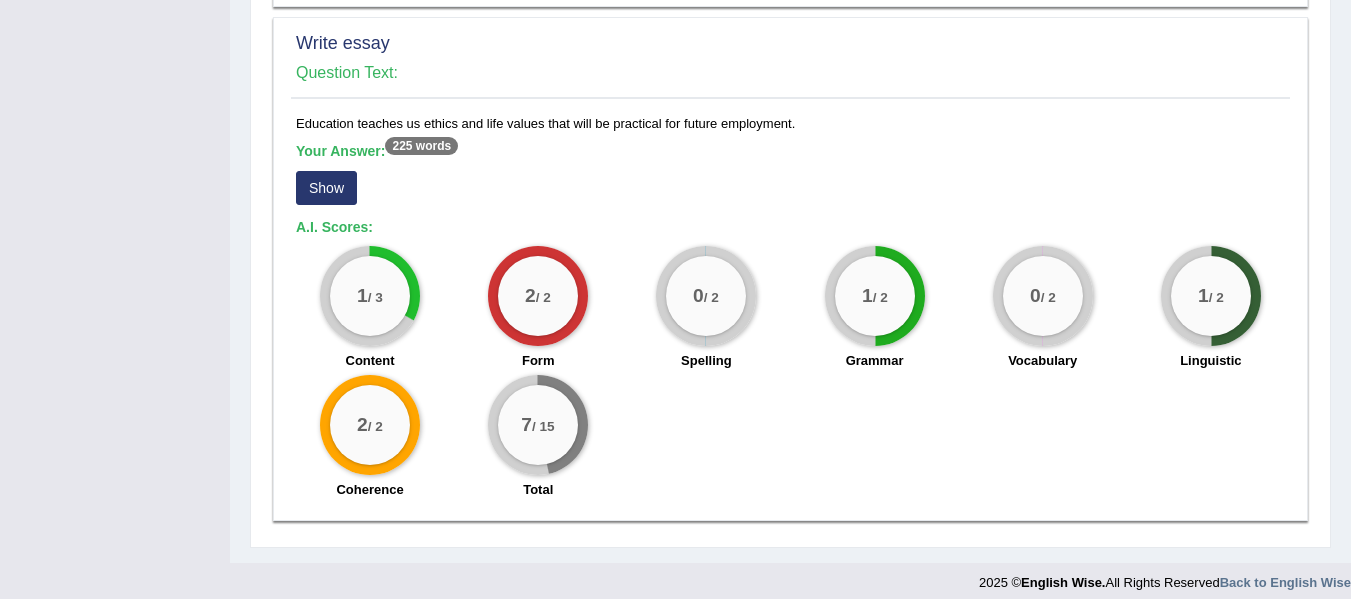 scroll, scrollTop: 1770, scrollLeft: 0, axis: vertical 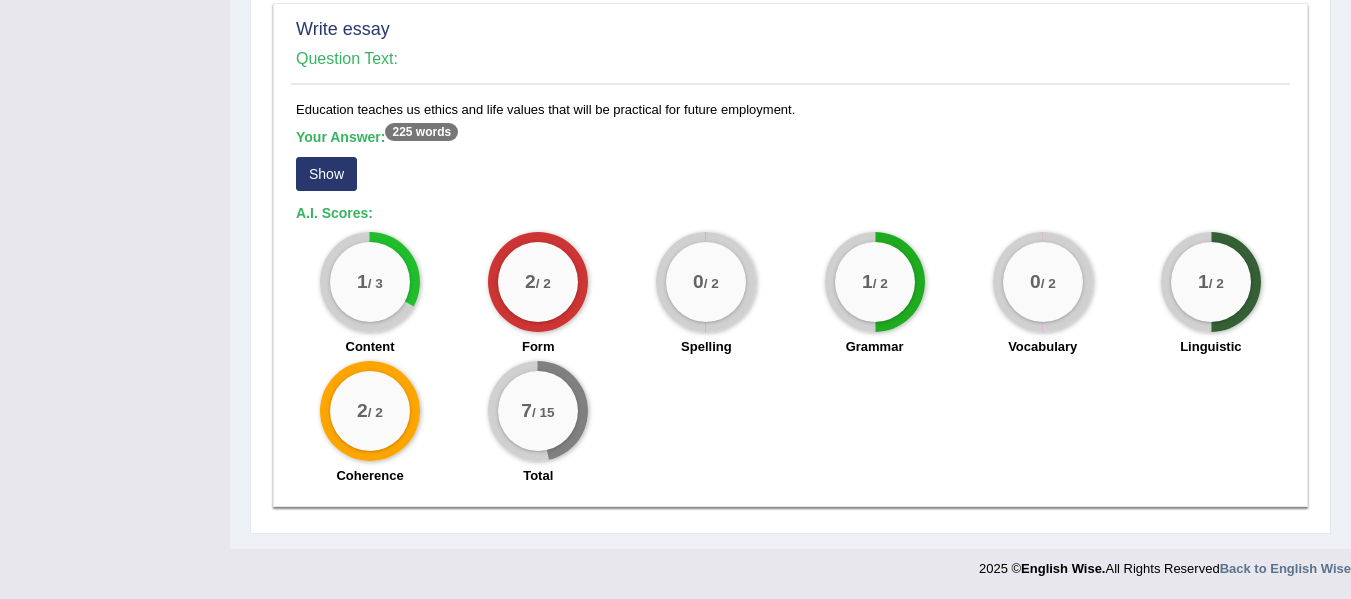 click on "Show" at bounding box center [326, 174] 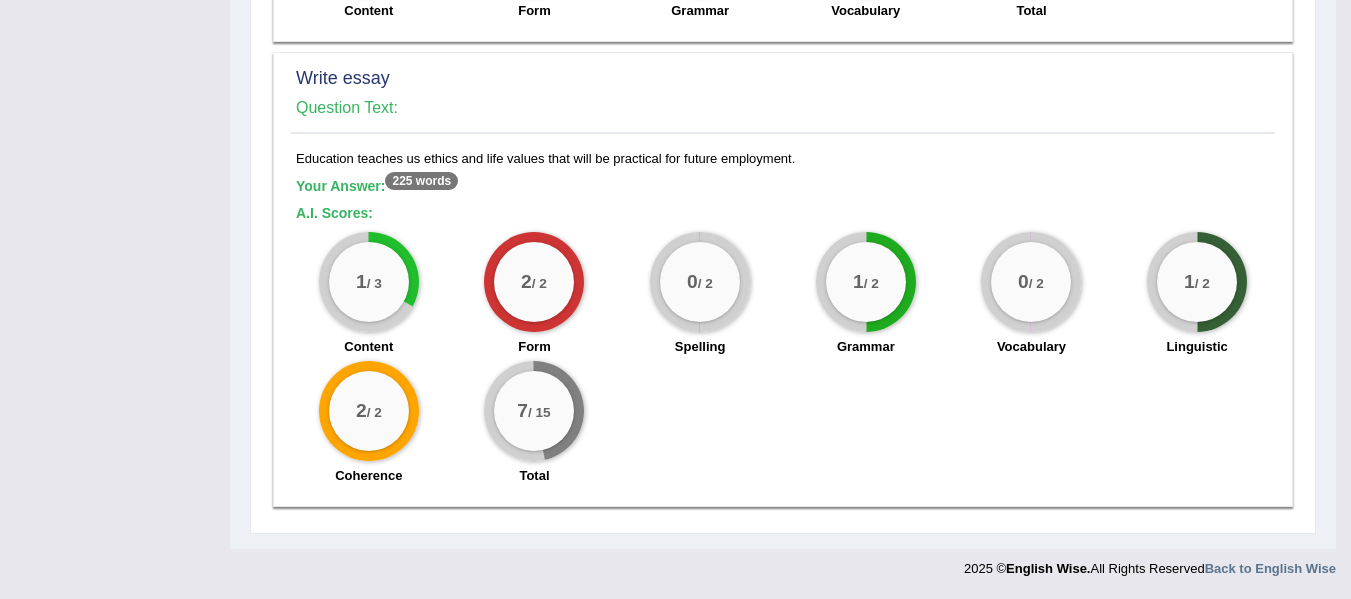 scroll, scrollTop: 1721, scrollLeft: 0, axis: vertical 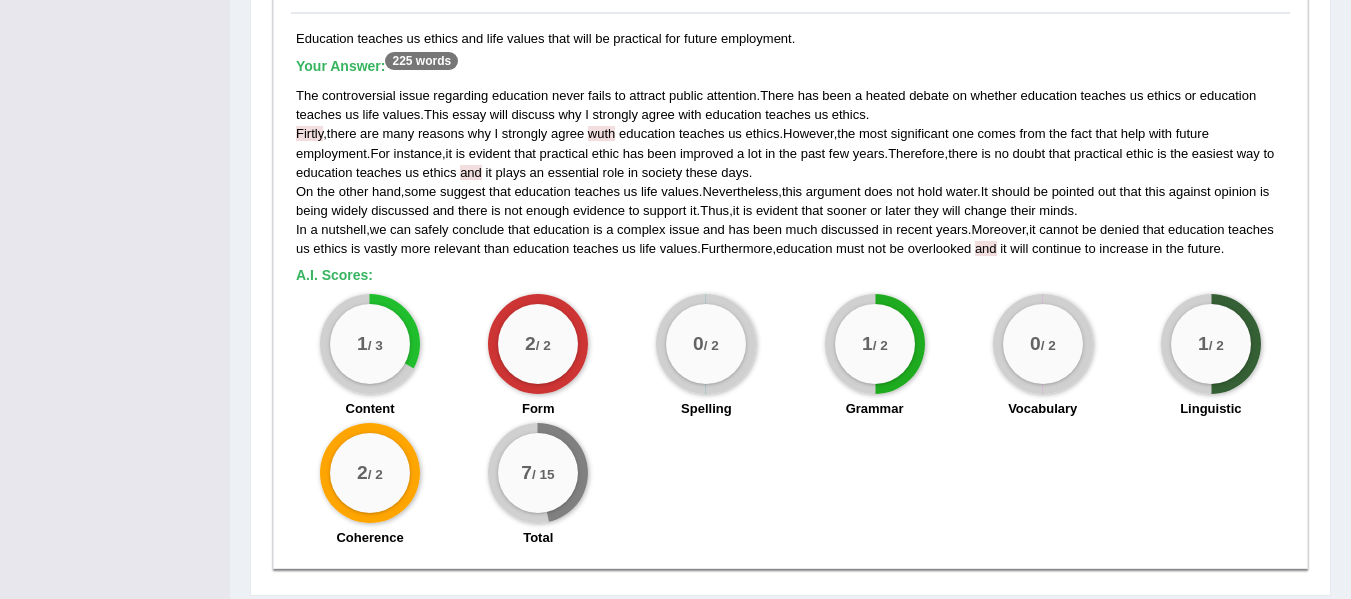 click on "1  / 2 														 Linguistic" at bounding box center [1211, 358] 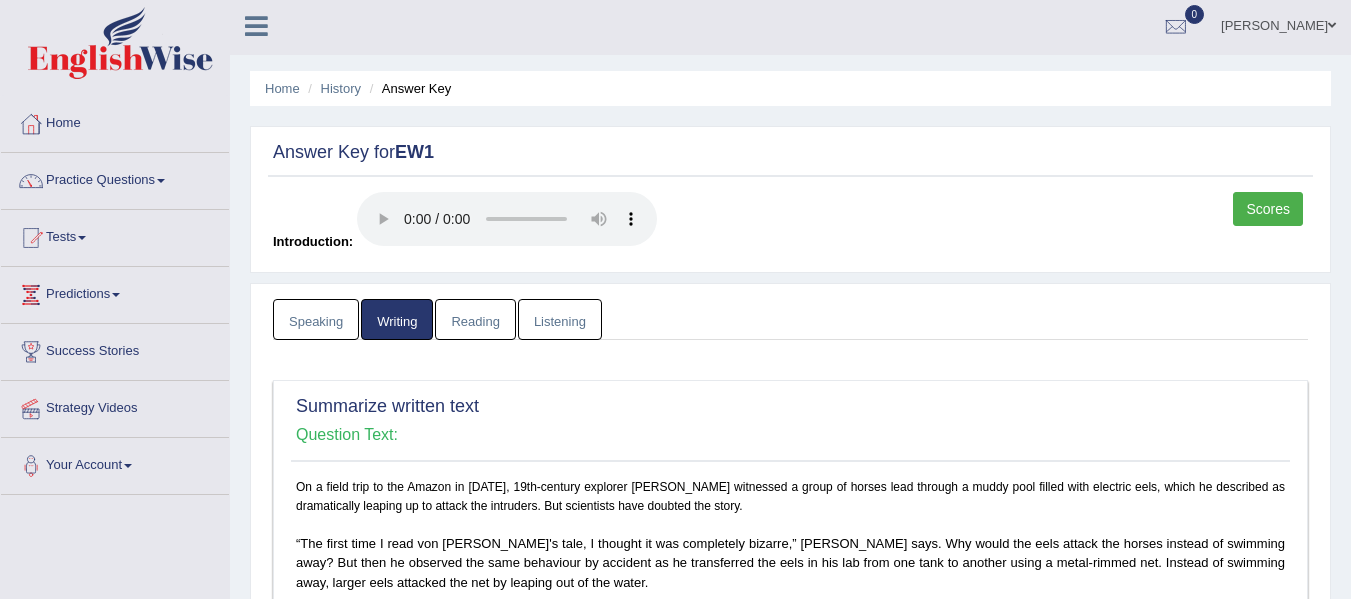 scroll, scrollTop: 0, scrollLeft: 0, axis: both 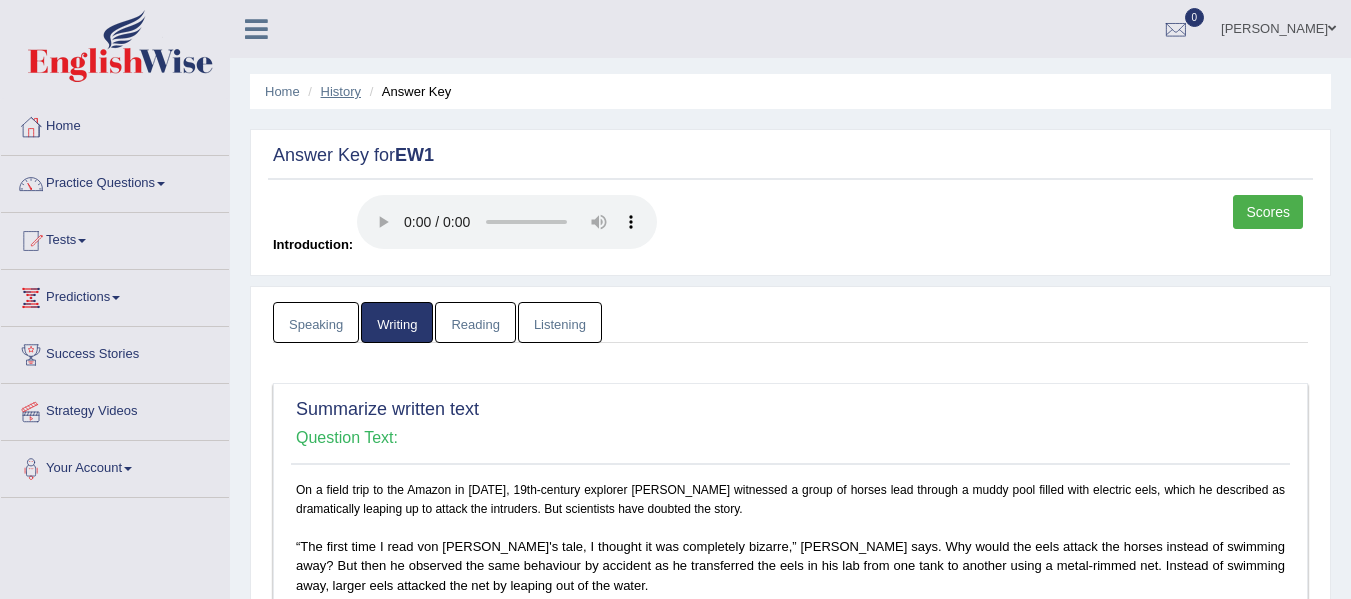 click on "History" at bounding box center [341, 91] 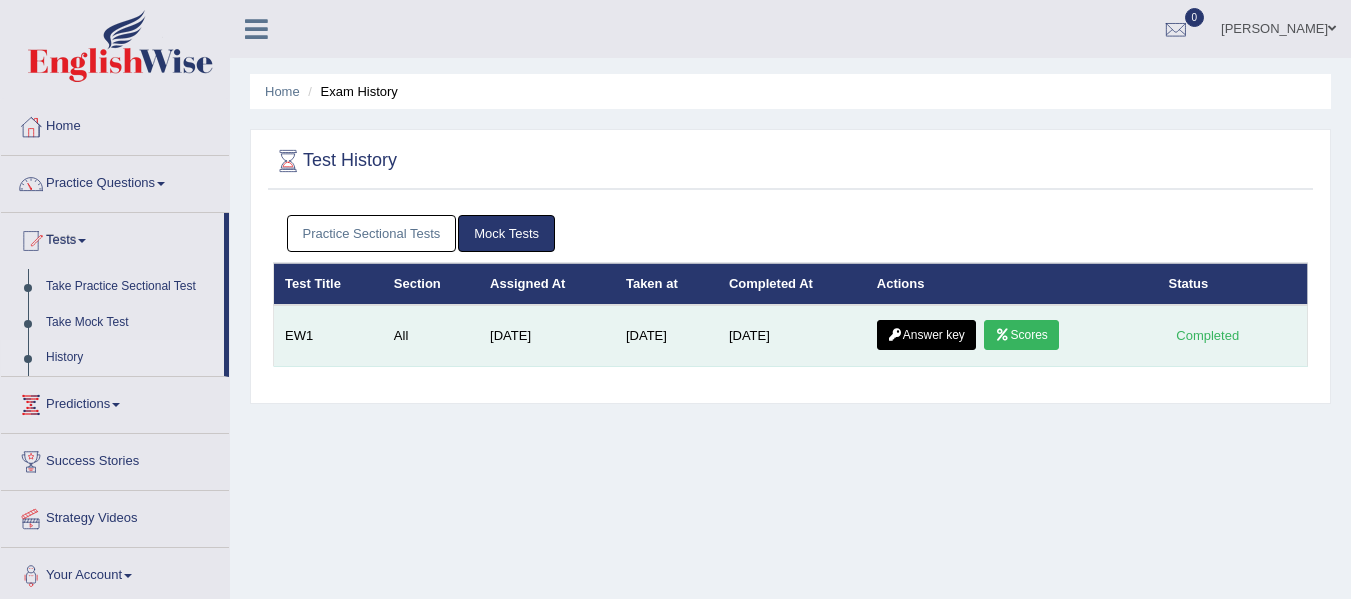 scroll, scrollTop: 0, scrollLeft: 0, axis: both 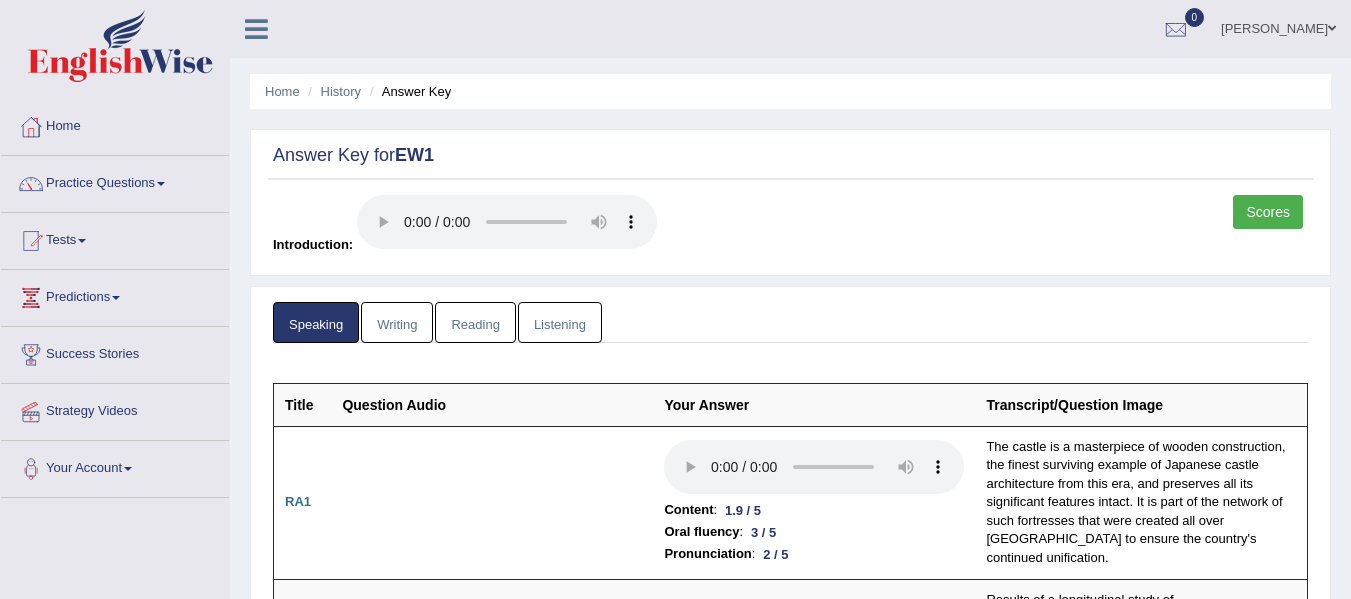 click on "Reading" at bounding box center (475, 322) 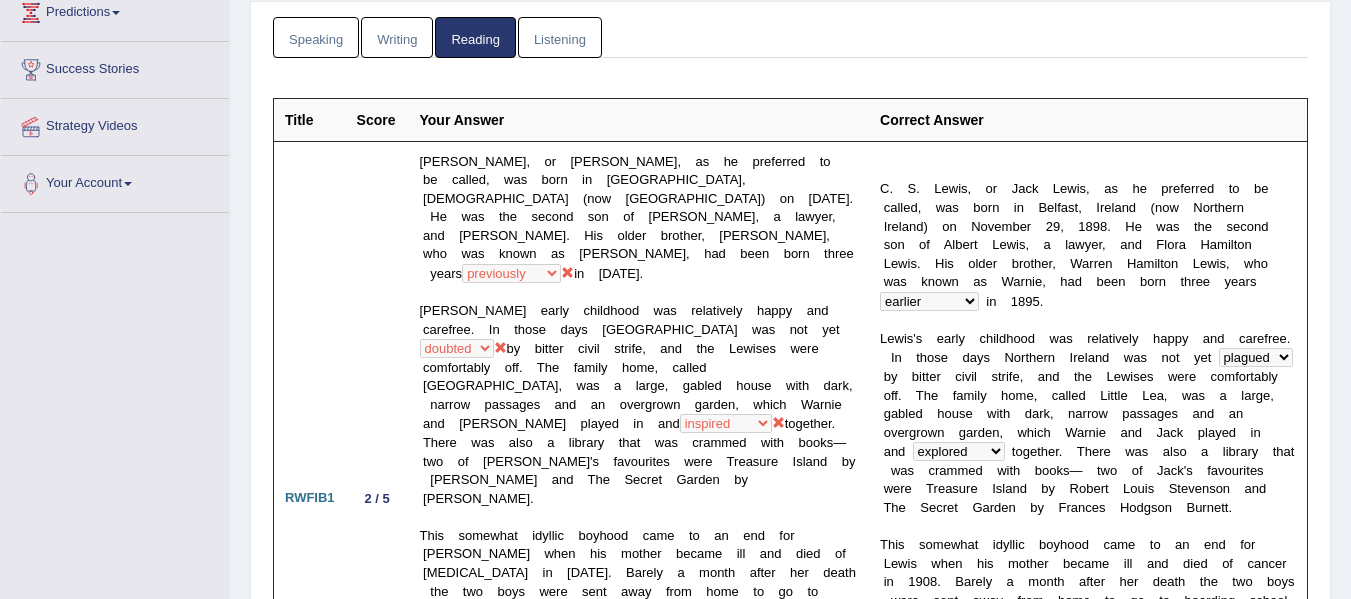 scroll, scrollTop: 280, scrollLeft: 0, axis: vertical 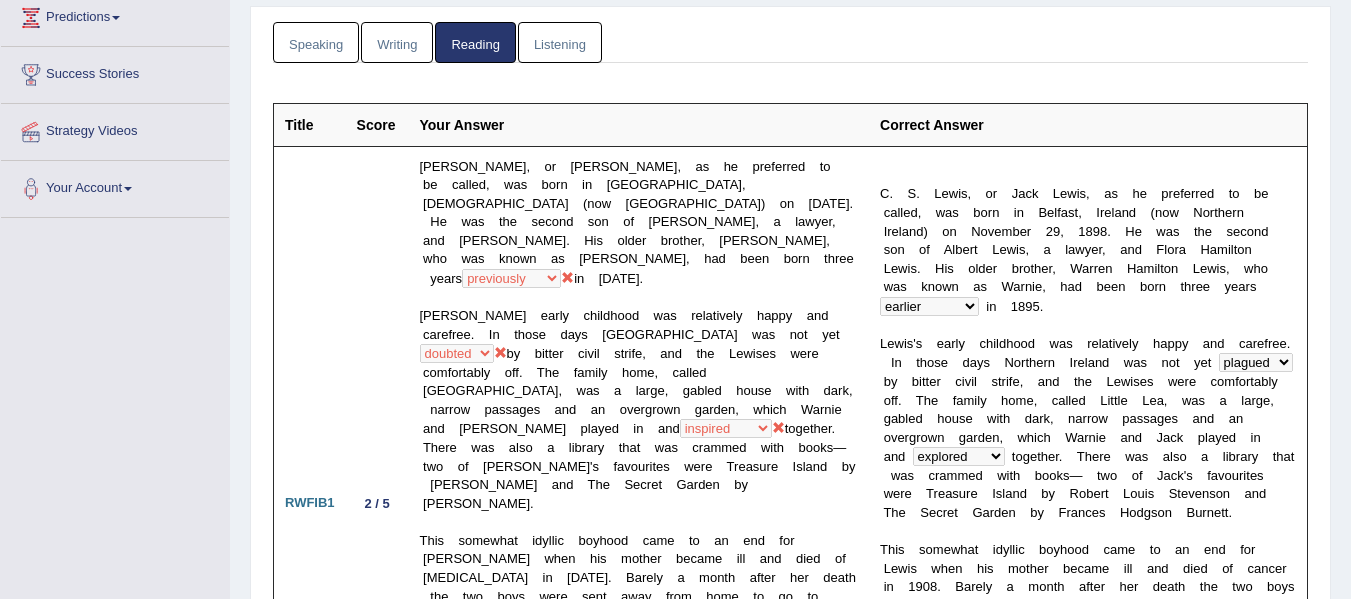 click on "Listening" at bounding box center (560, 42) 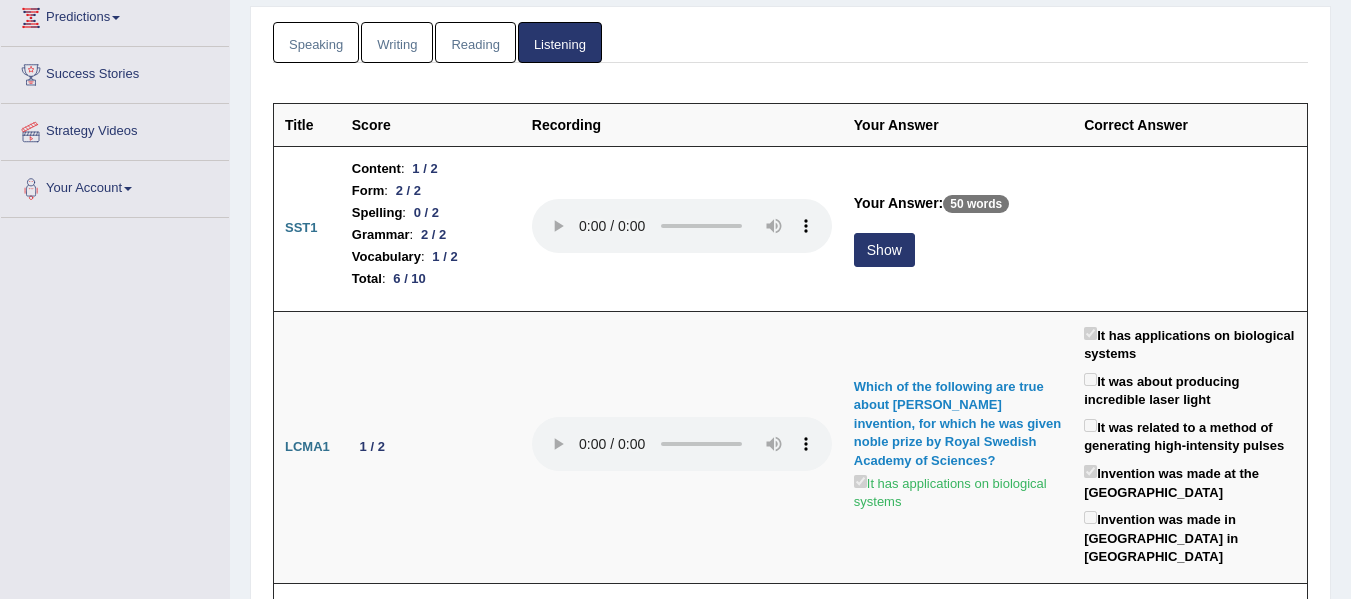 click on "Listening" at bounding box center [560, 42] 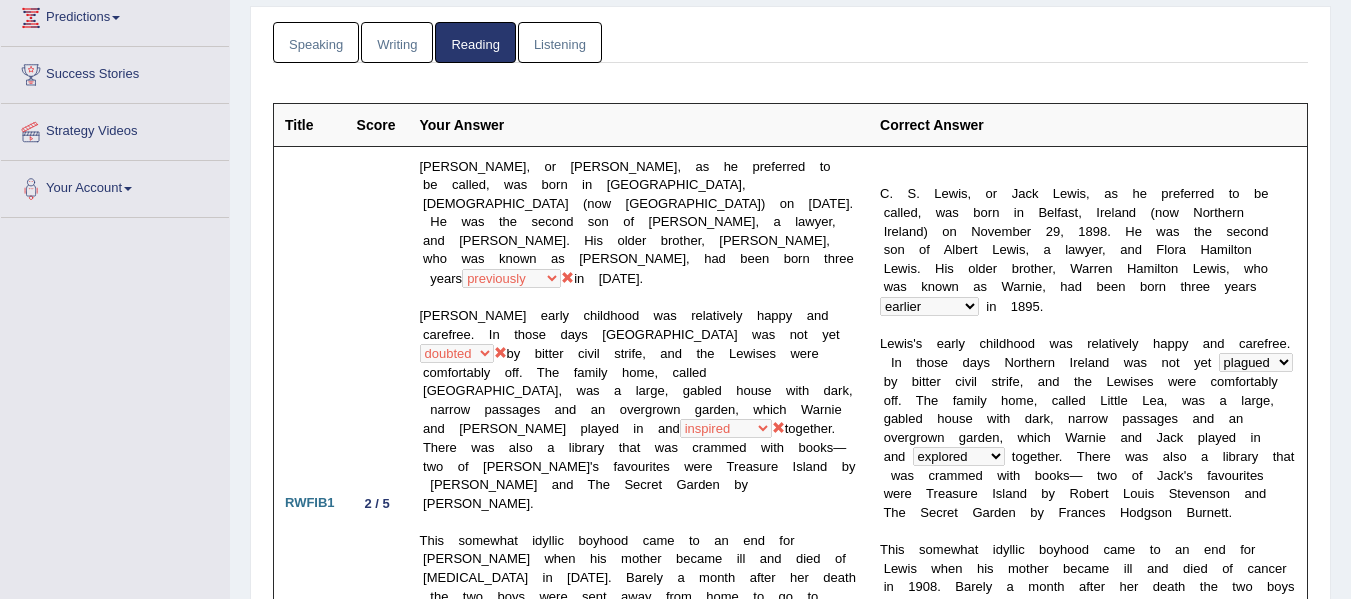 click on "Speaking" at bounding box center (316, 42) 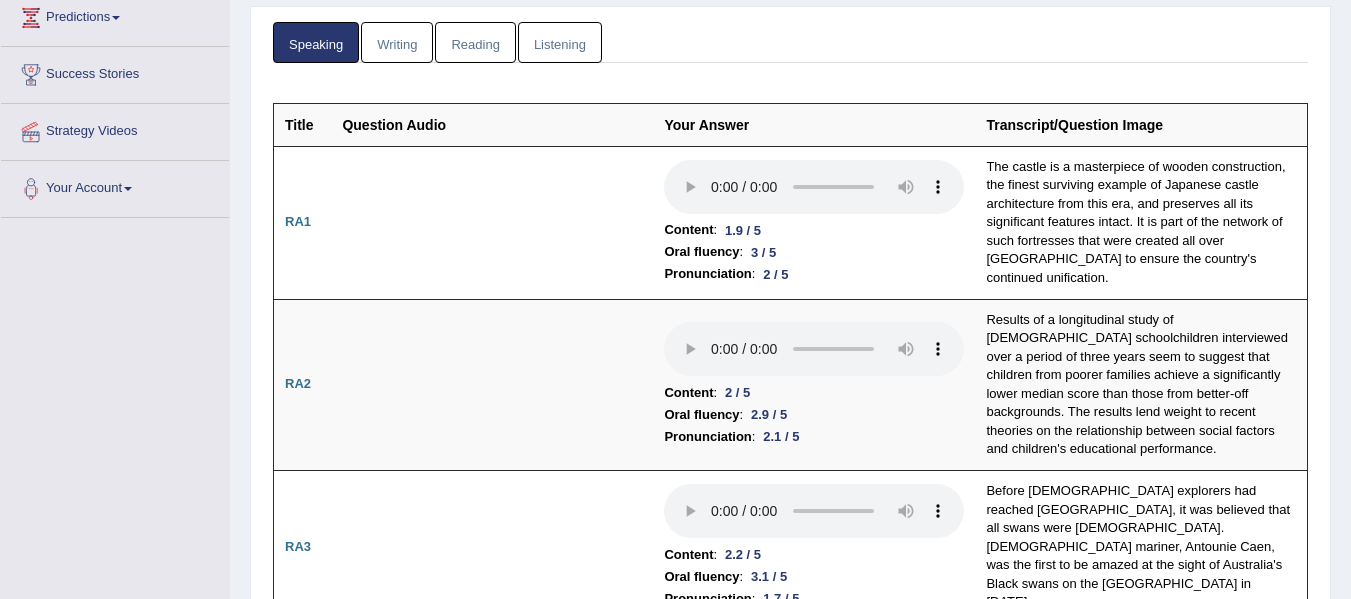 click on "Writing" at bounding box center (397, 42) 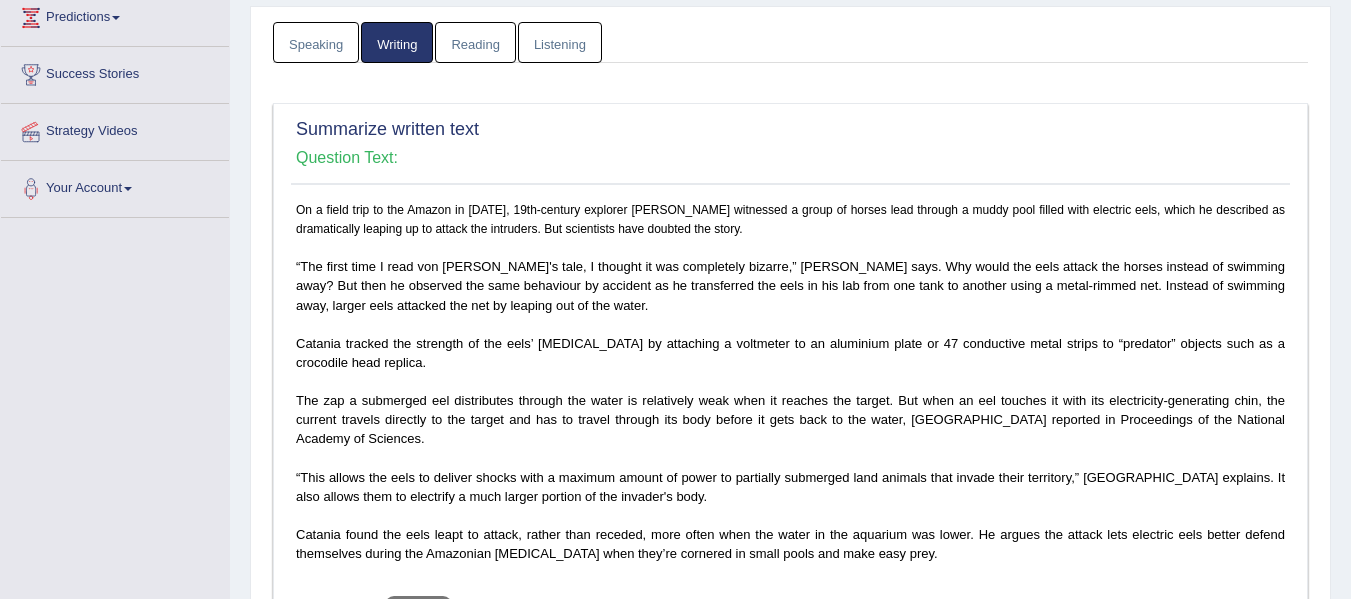 click on "Reading" at bounding box center (475, 42) 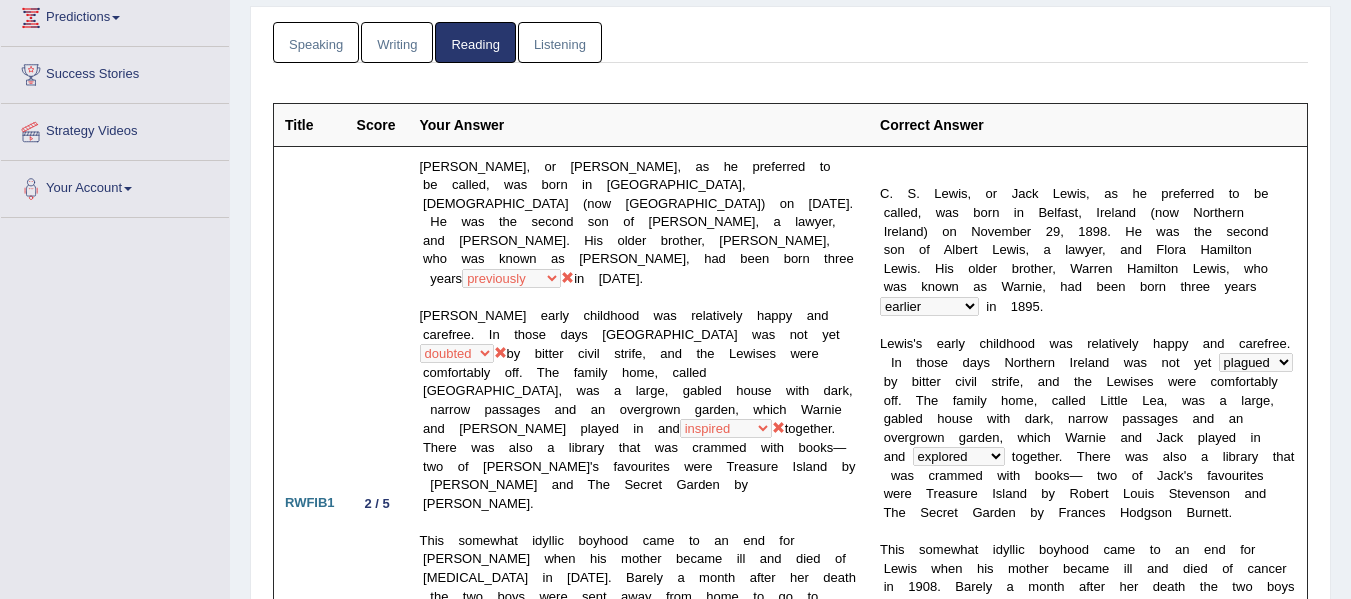 click on "Listening" at bounding box center [560, 42] 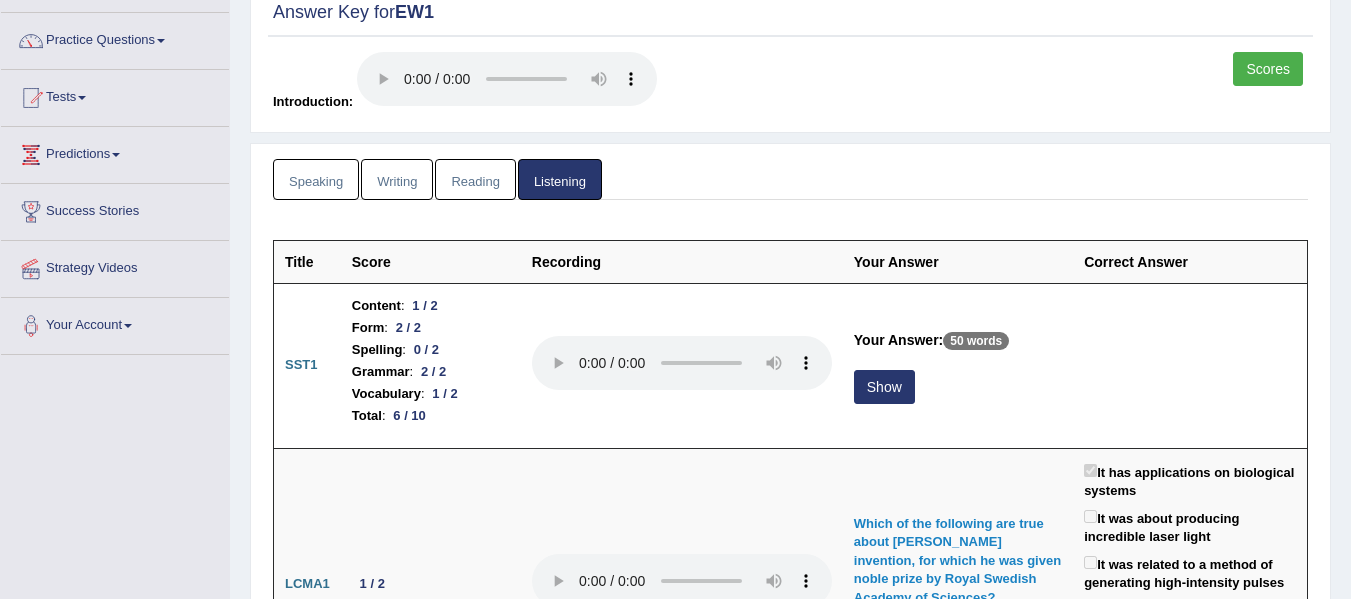 scroll, scrollTop: 0, scrollLeft: 0, axis: both 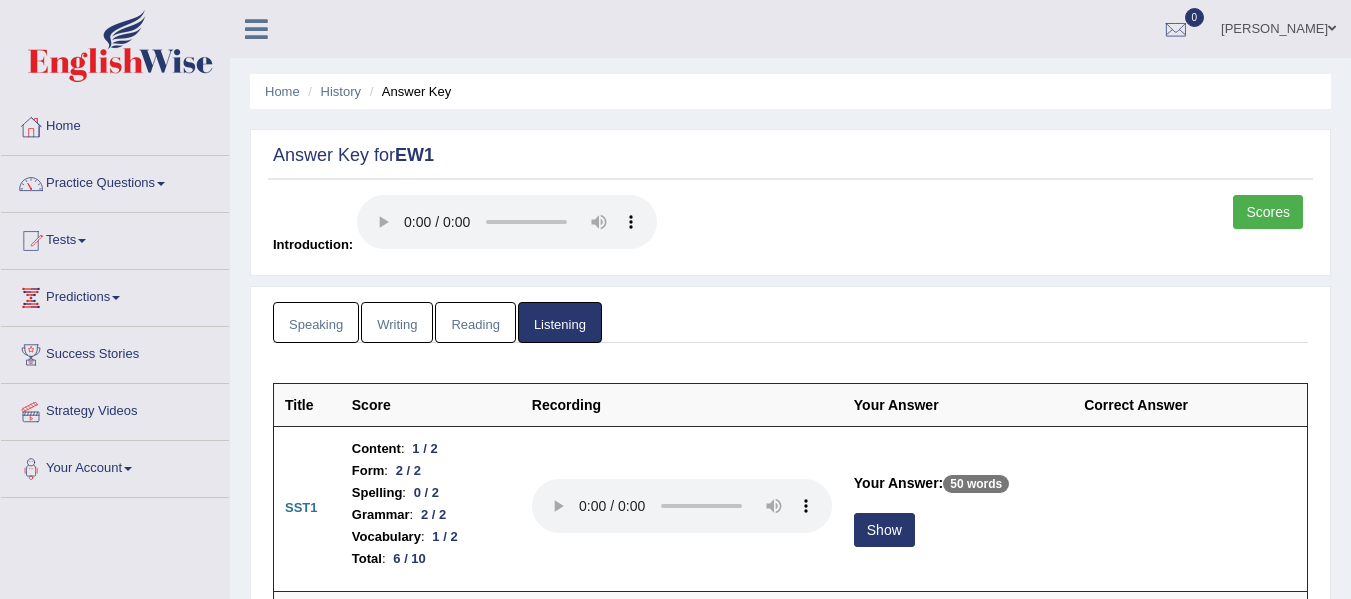 click on "Beatriz Gomes" at bounding box center [1278, 26] 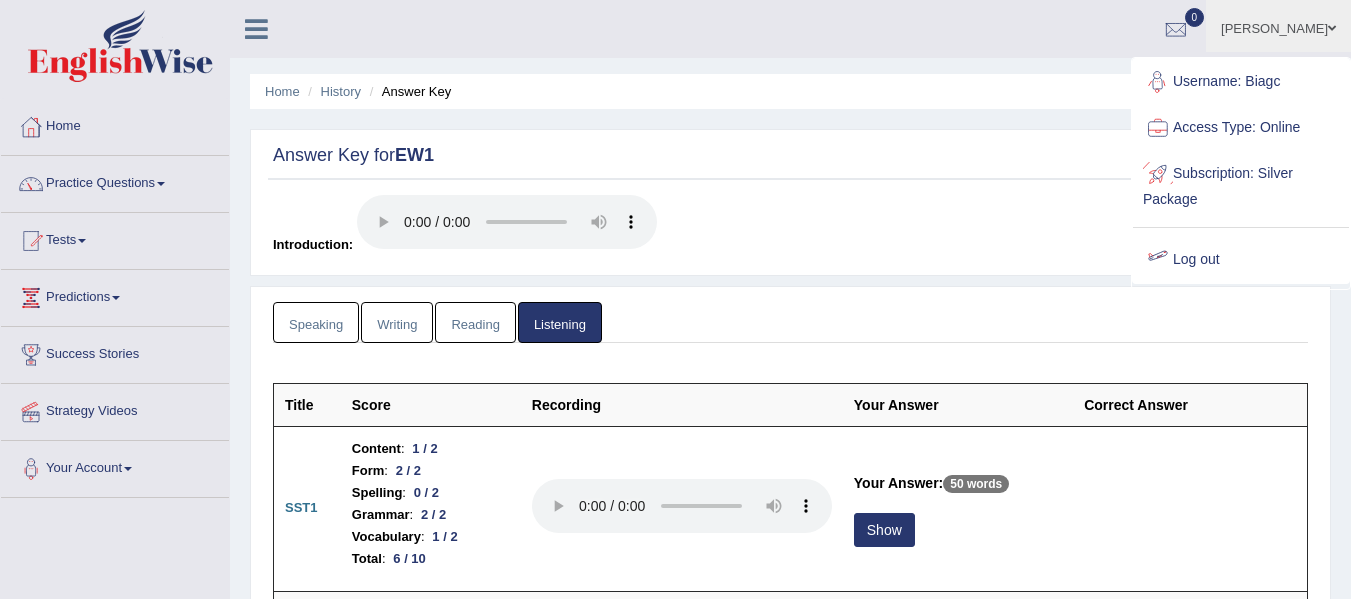 click on "Log out" at bounding box center (1241, 260) 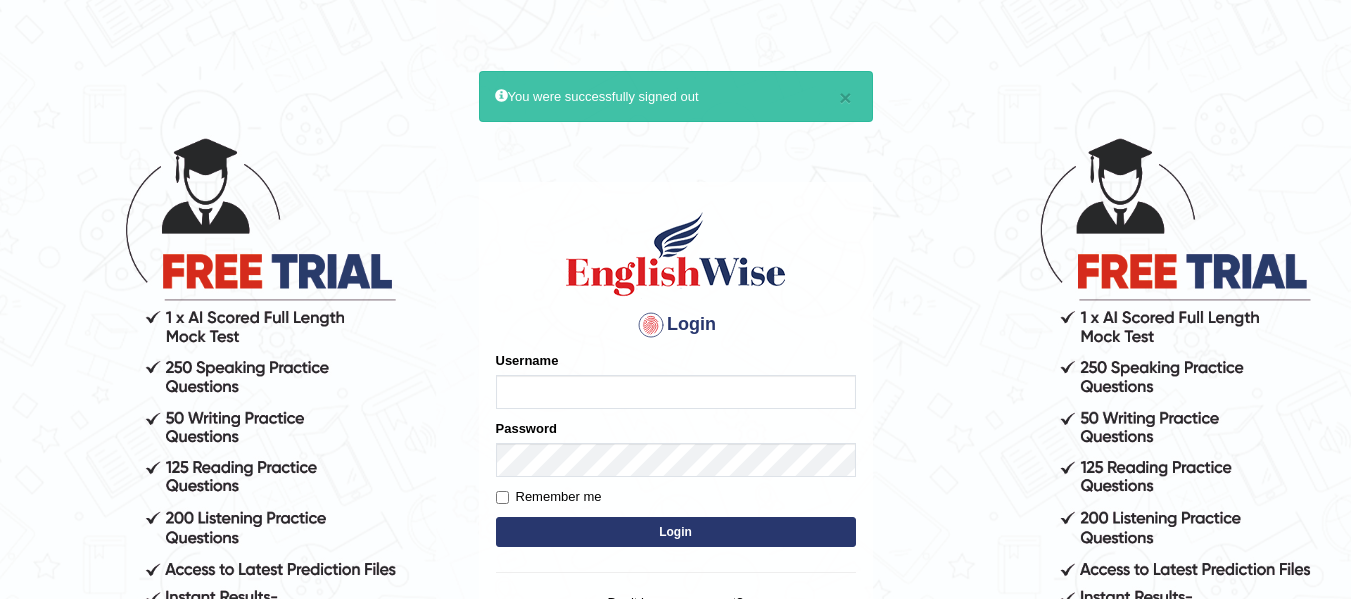 scroll, scrollTop: 0, scrollLeft: 0, axis: both 